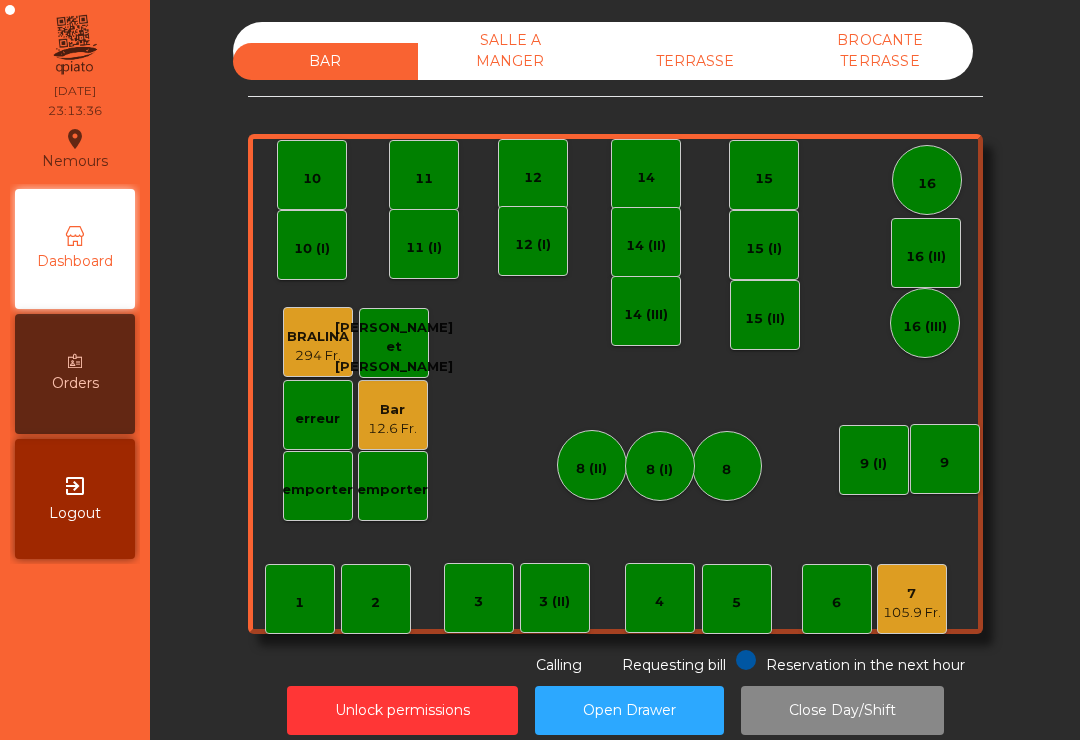 scroll, scrollTop: 0, scrollLeft: 0, axis: both 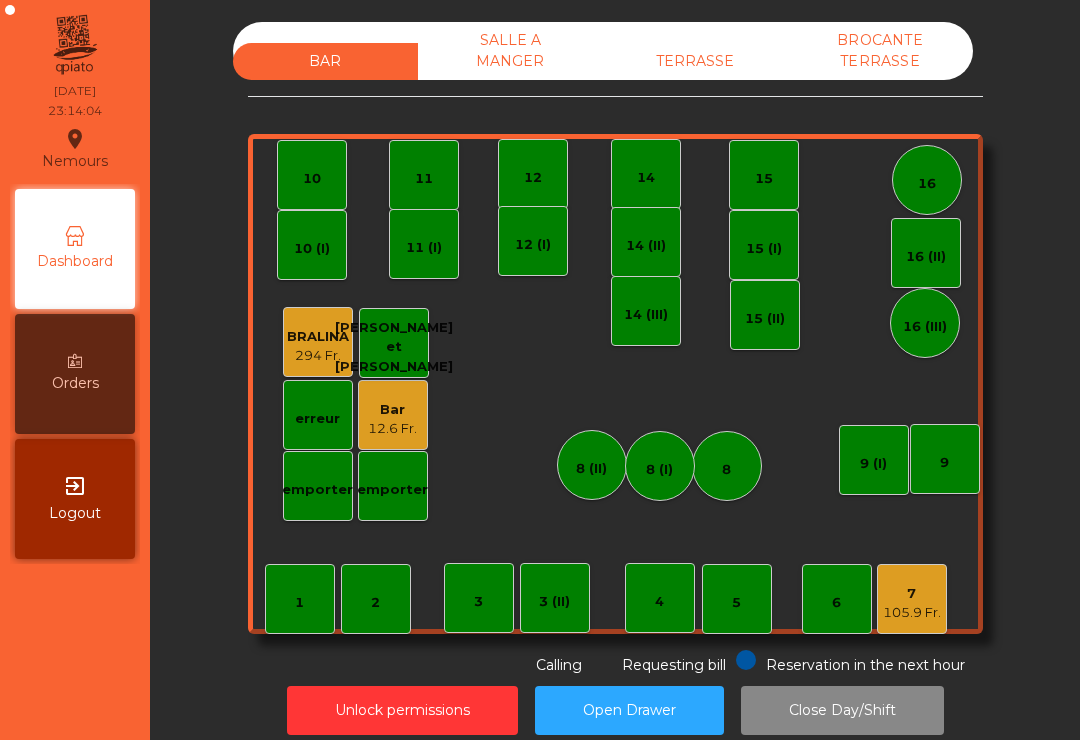 click on "Unlock permissions   Open Drawer   Close Day/Shift" 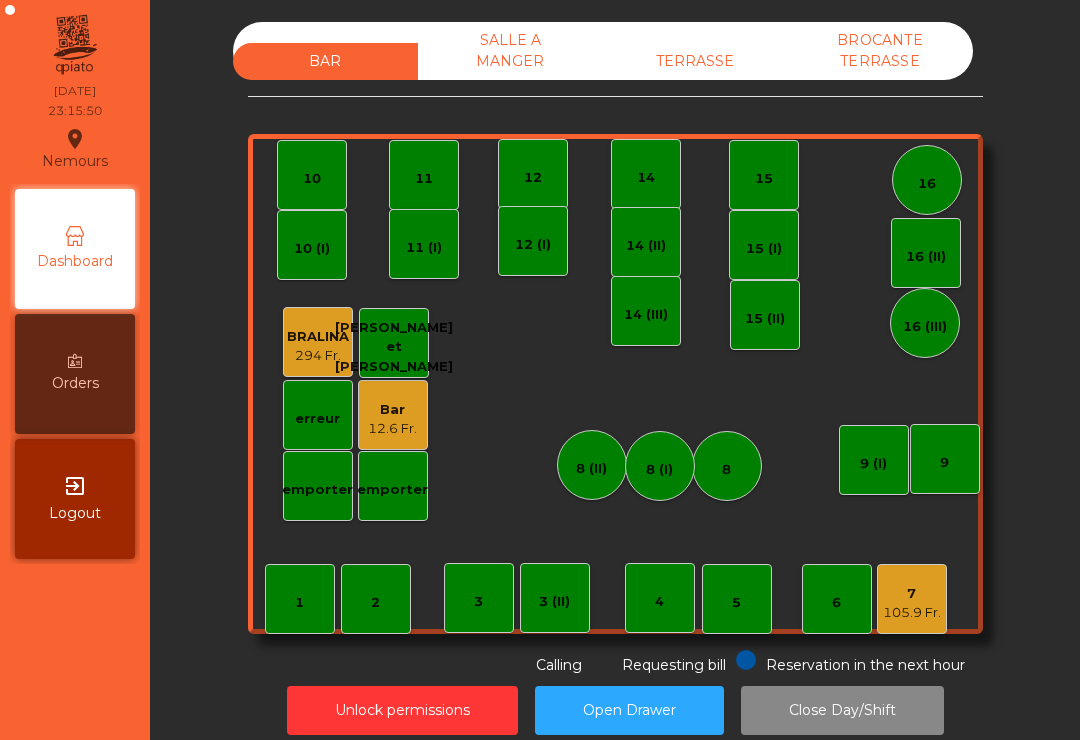 click on "Bar" 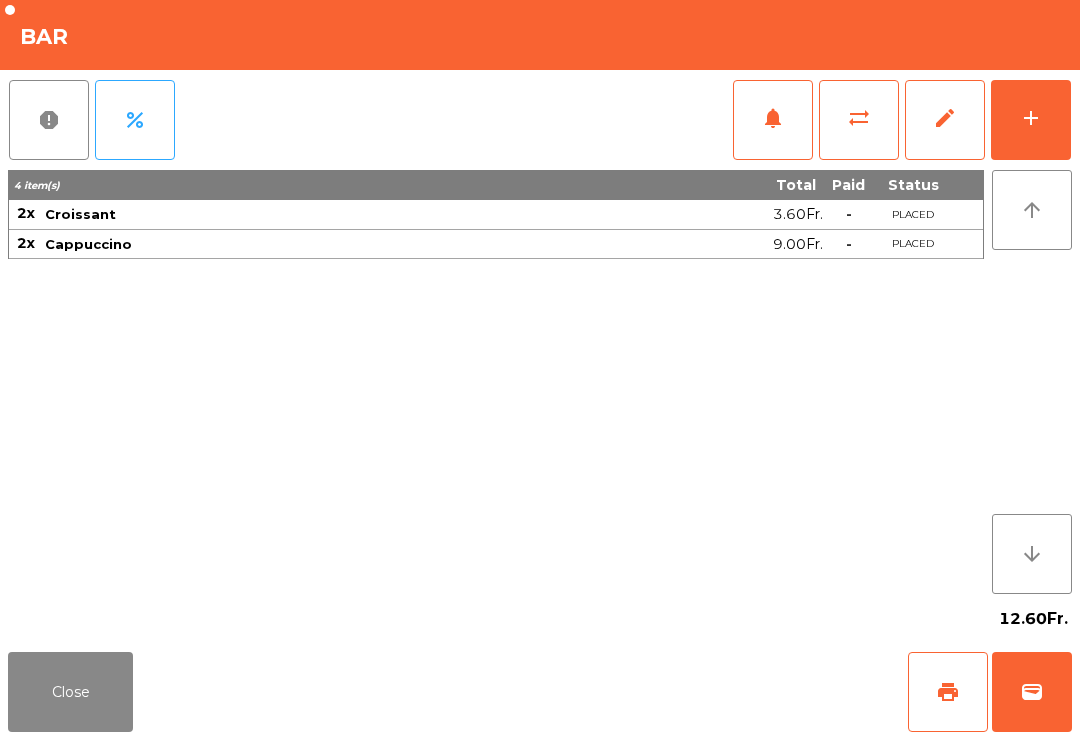 click on "wallet" 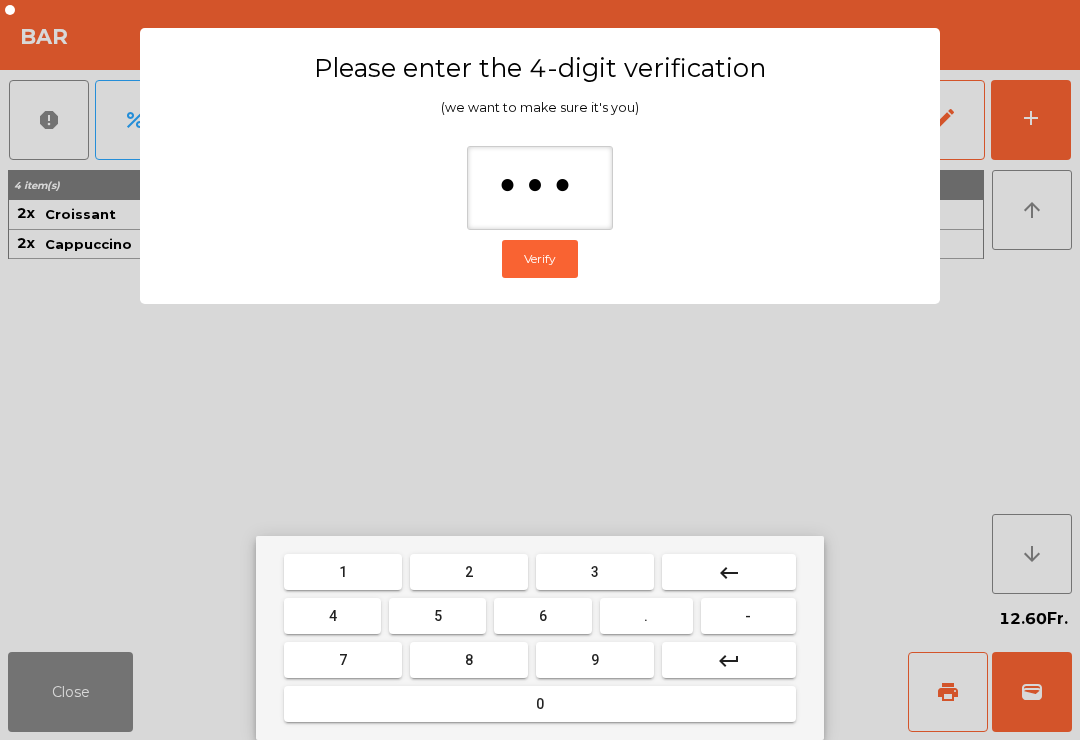 type on "****" 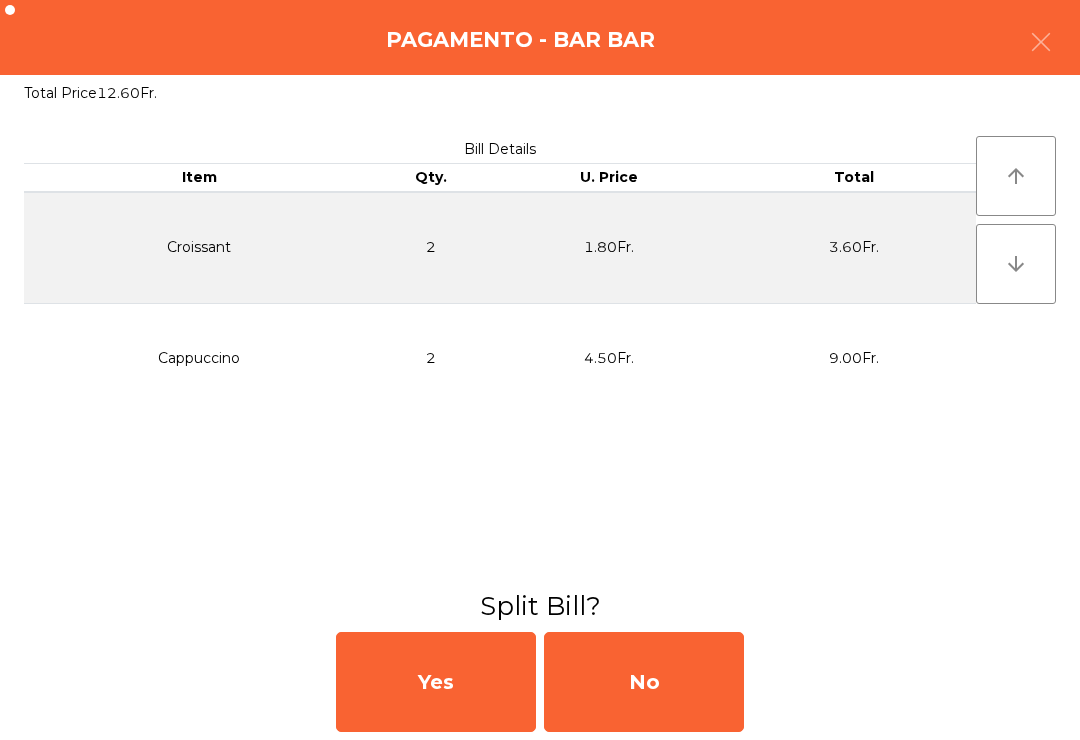 click on "No" 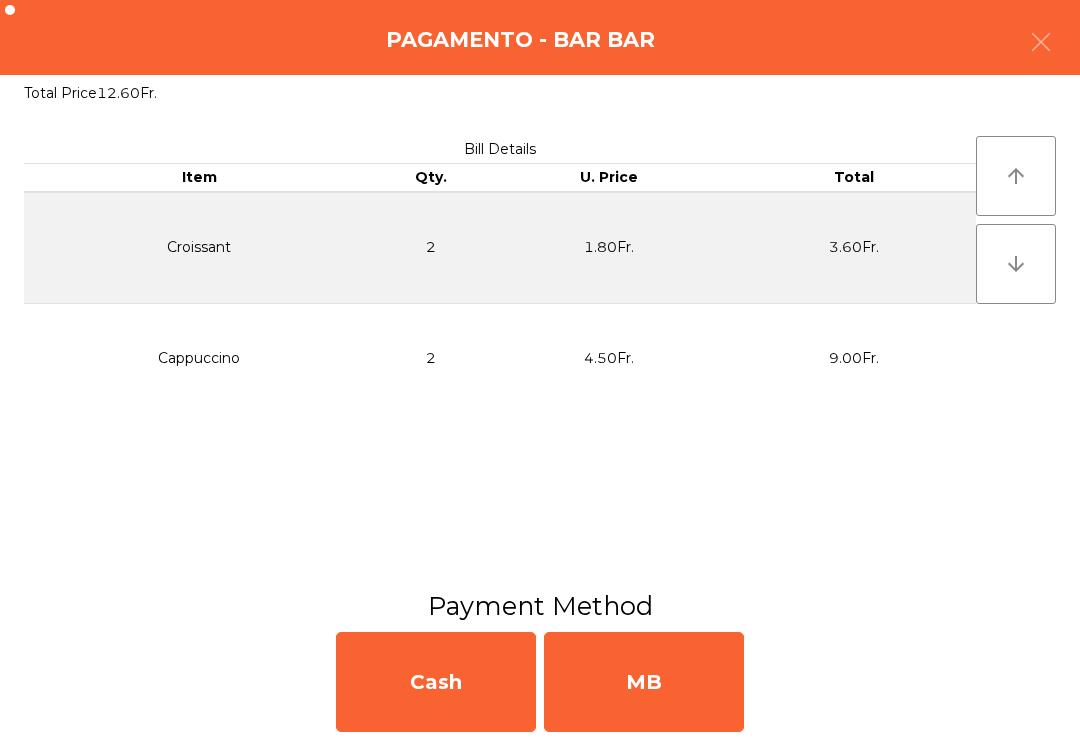 click on "MB" 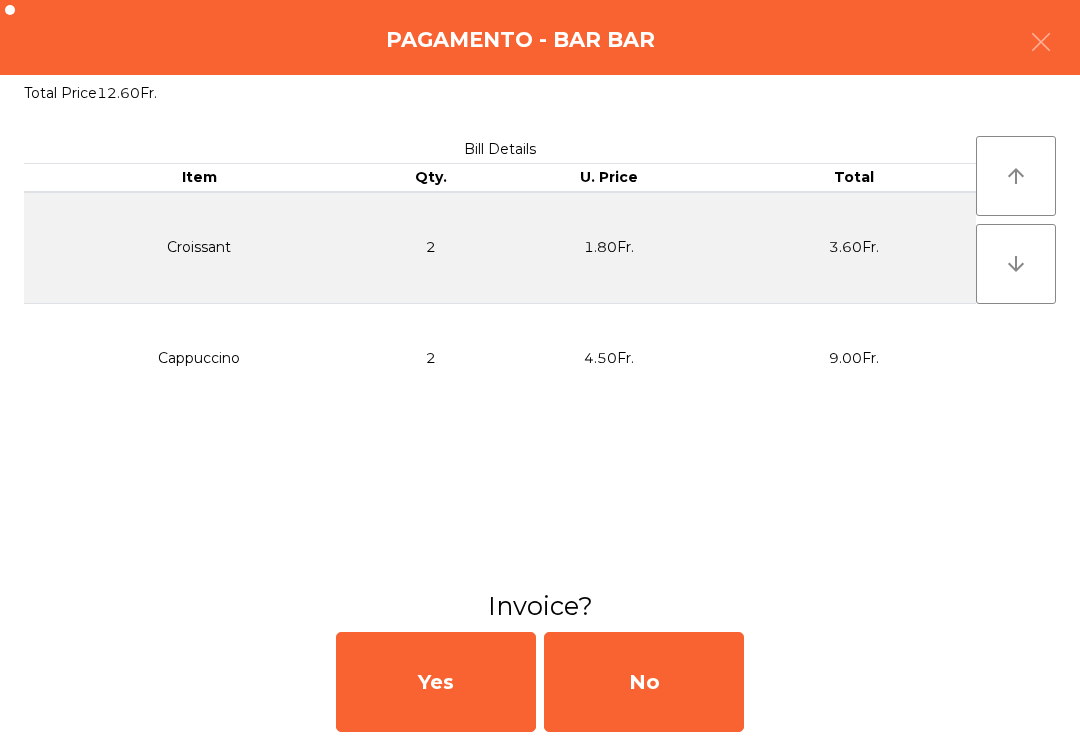 click on "No" 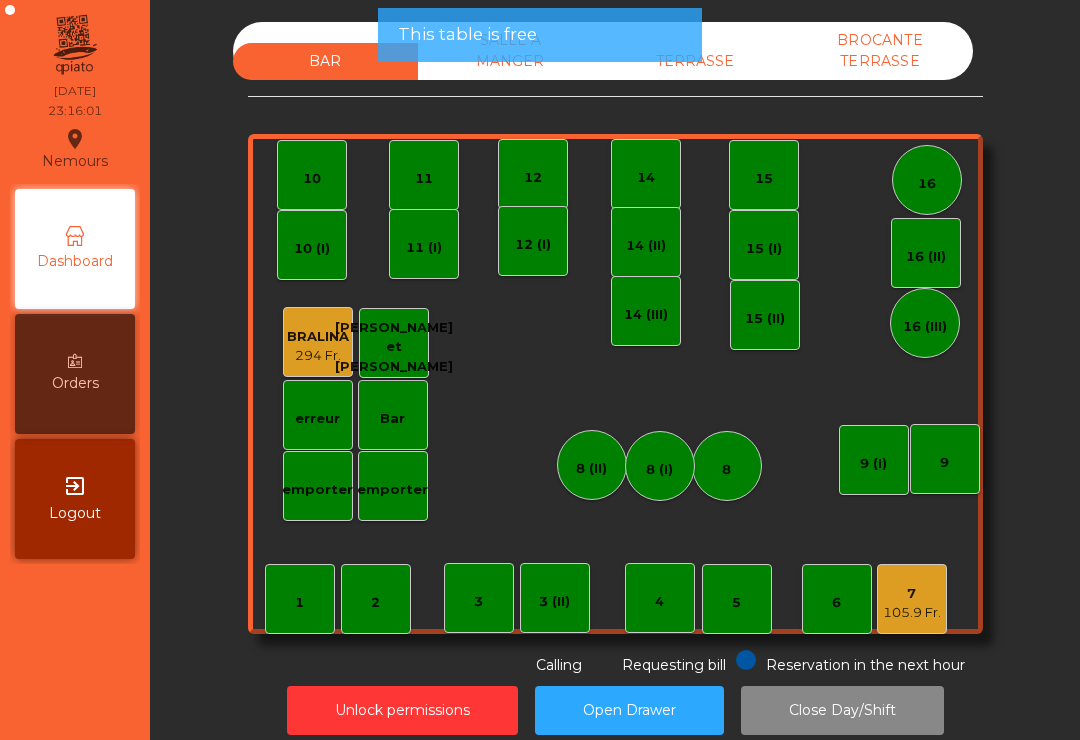click on "105.9 Fr." 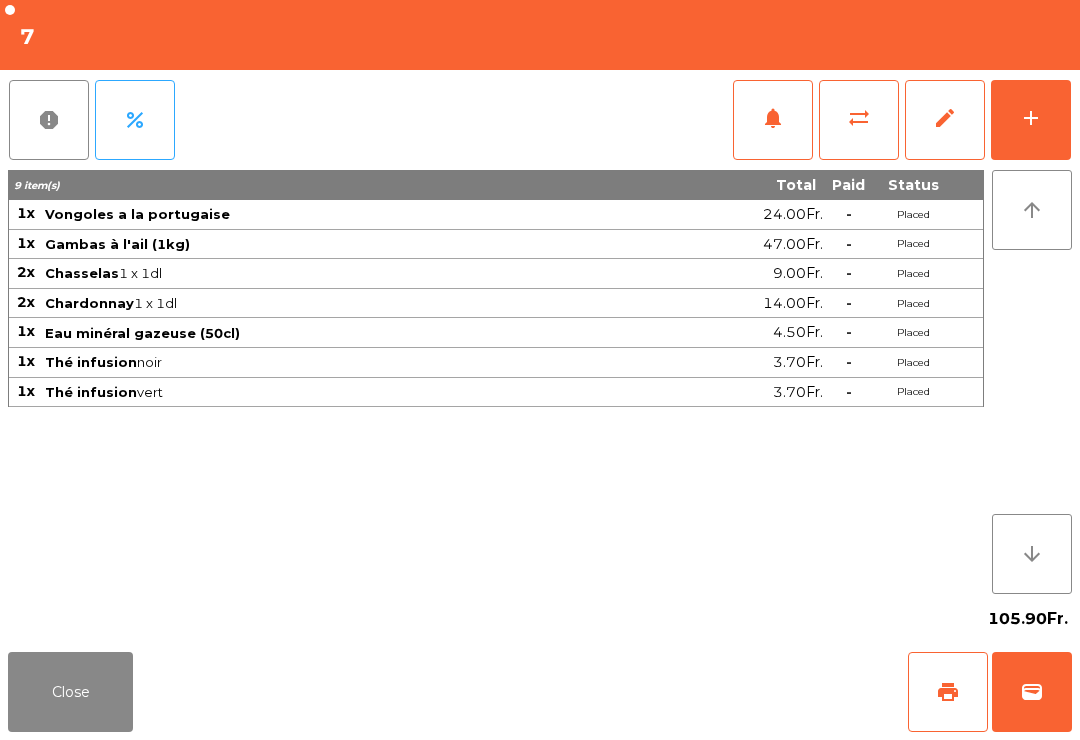 click on "wallet" 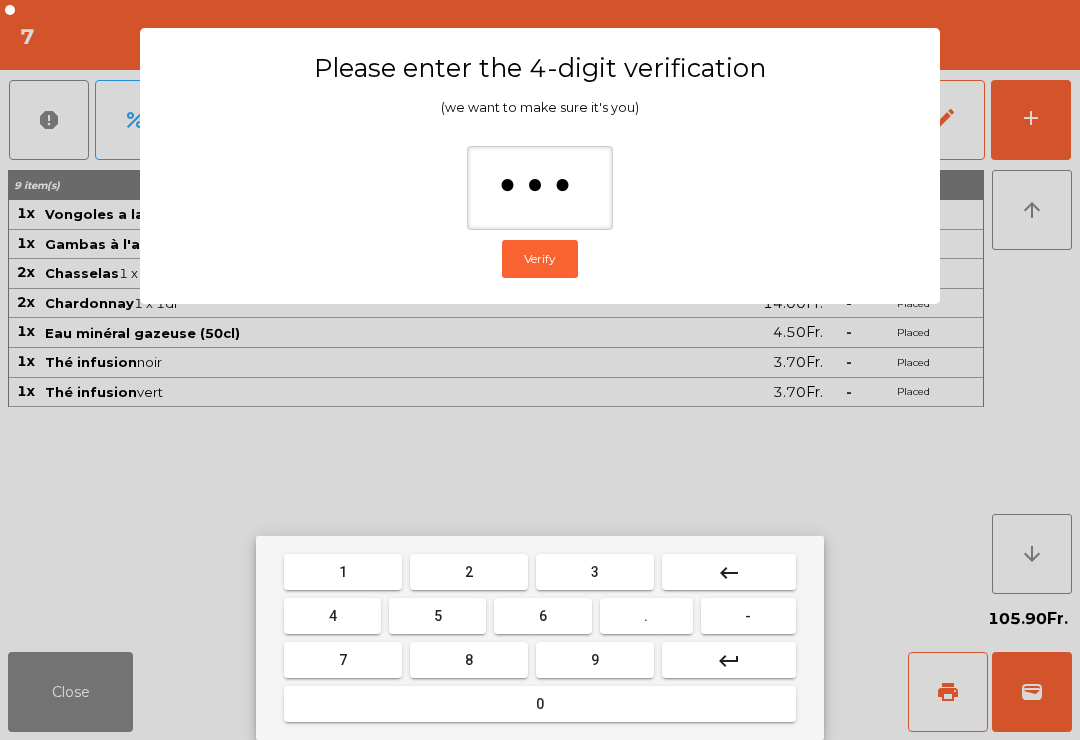 type on "****" 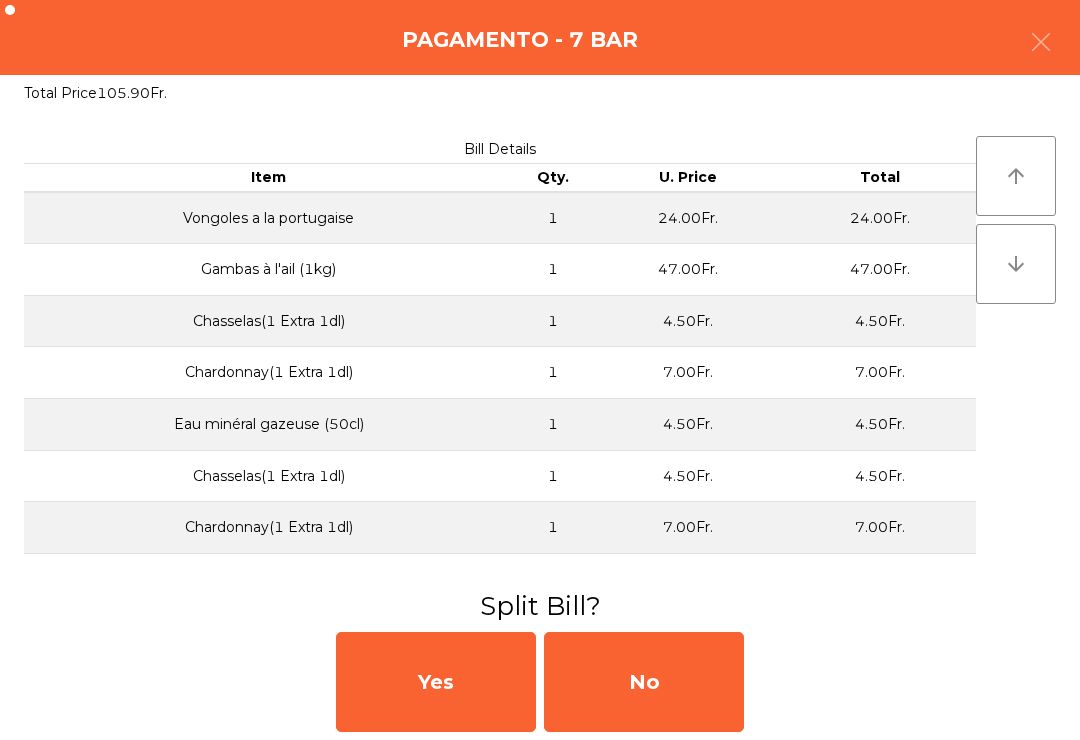 click on "No" 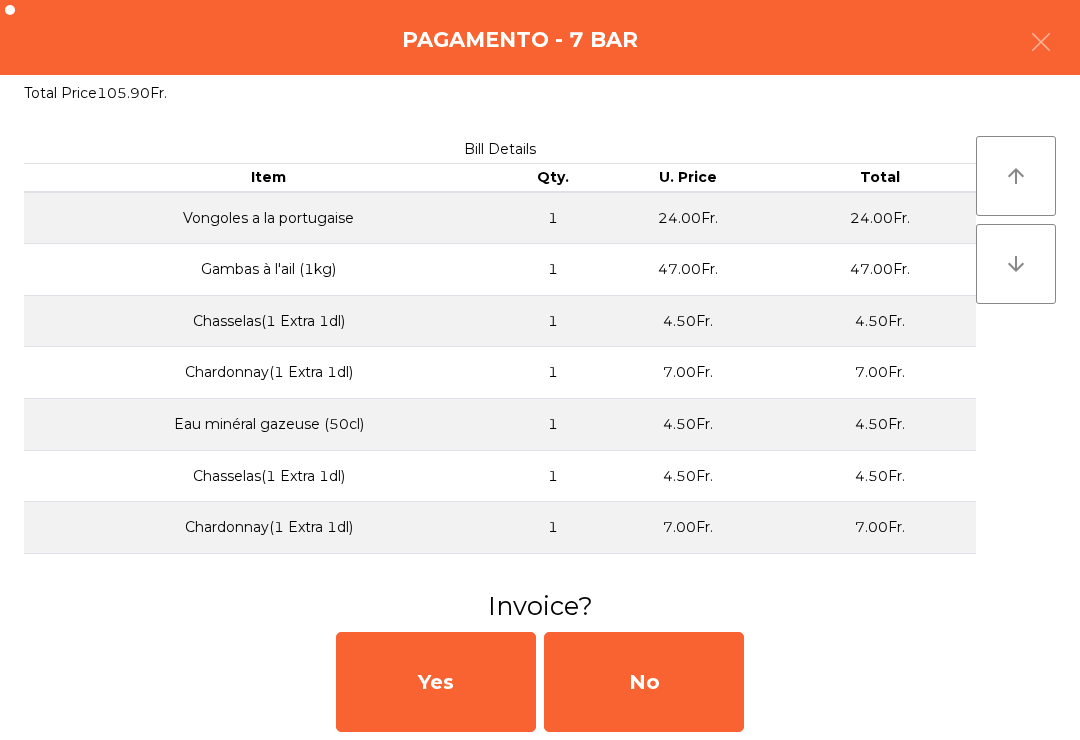 click on "No" 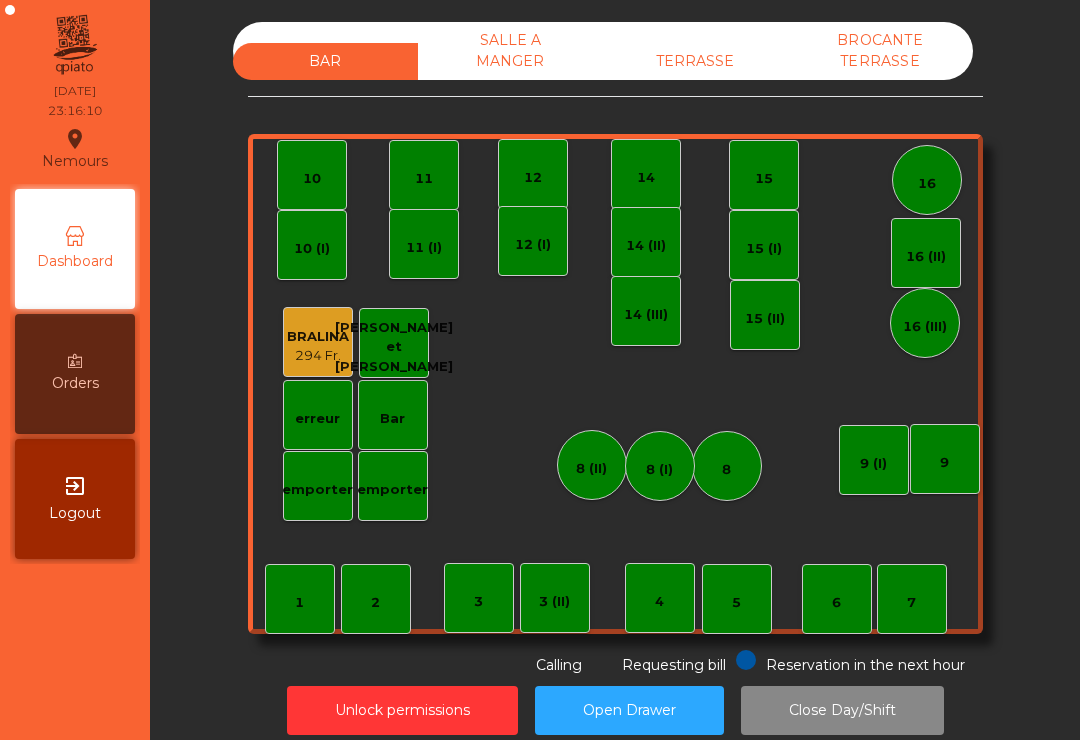 click on "TERRASSE" 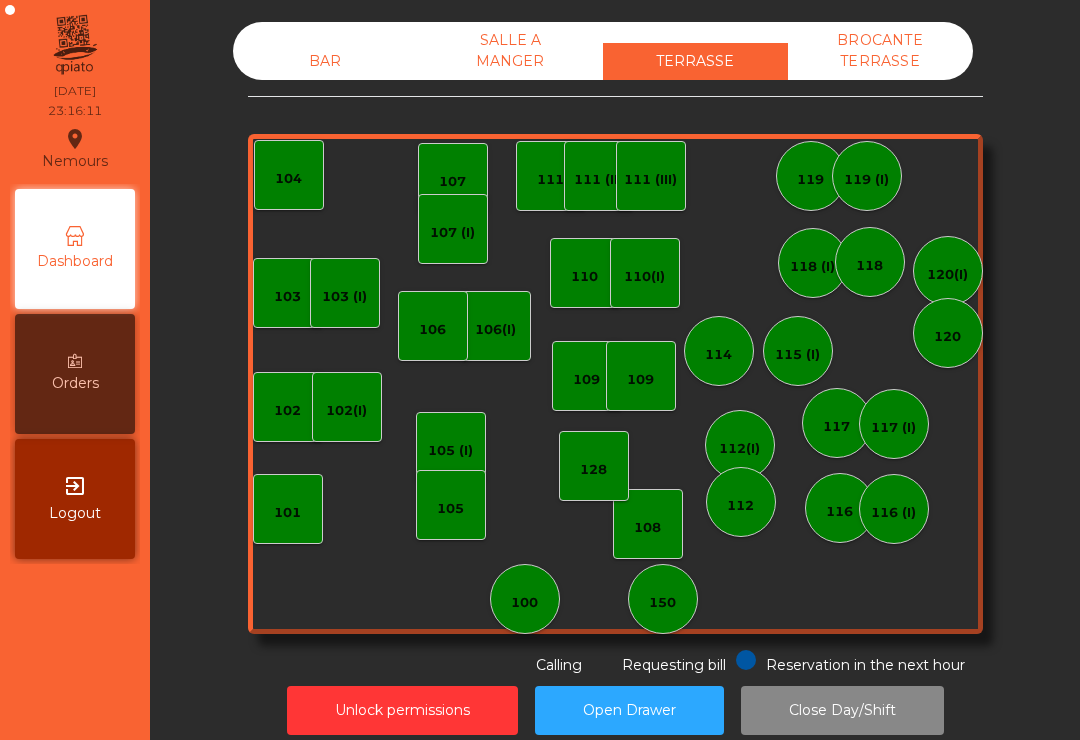 click on "SALLE A MANGER" 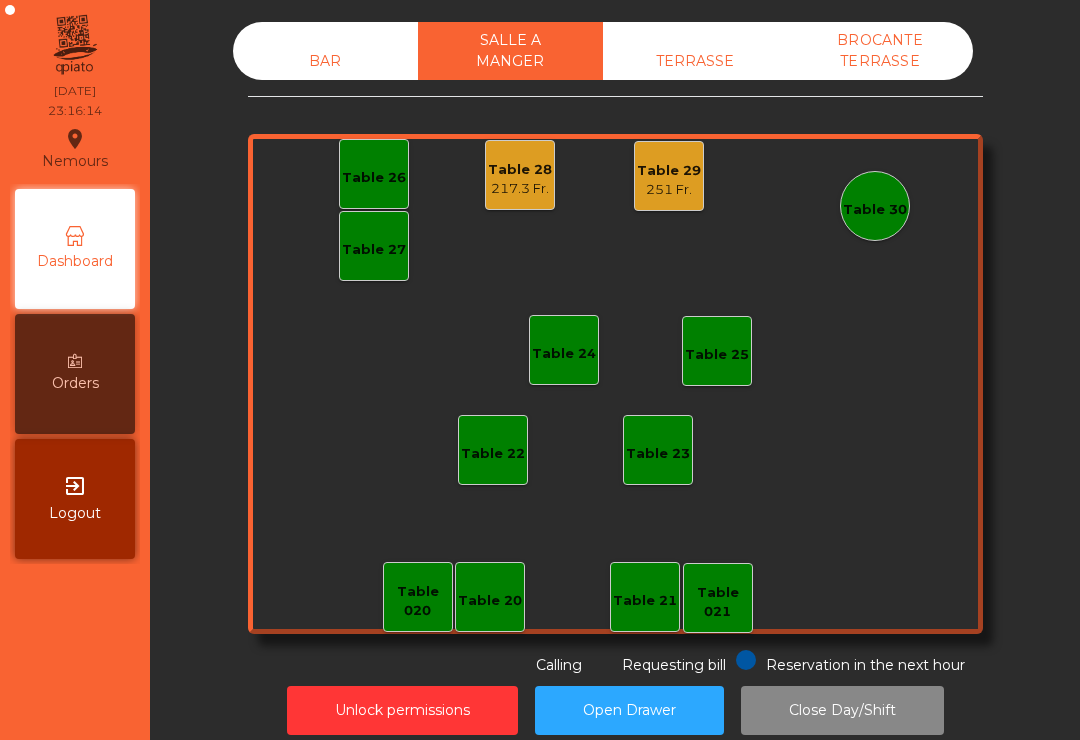 click on "251 Fr." 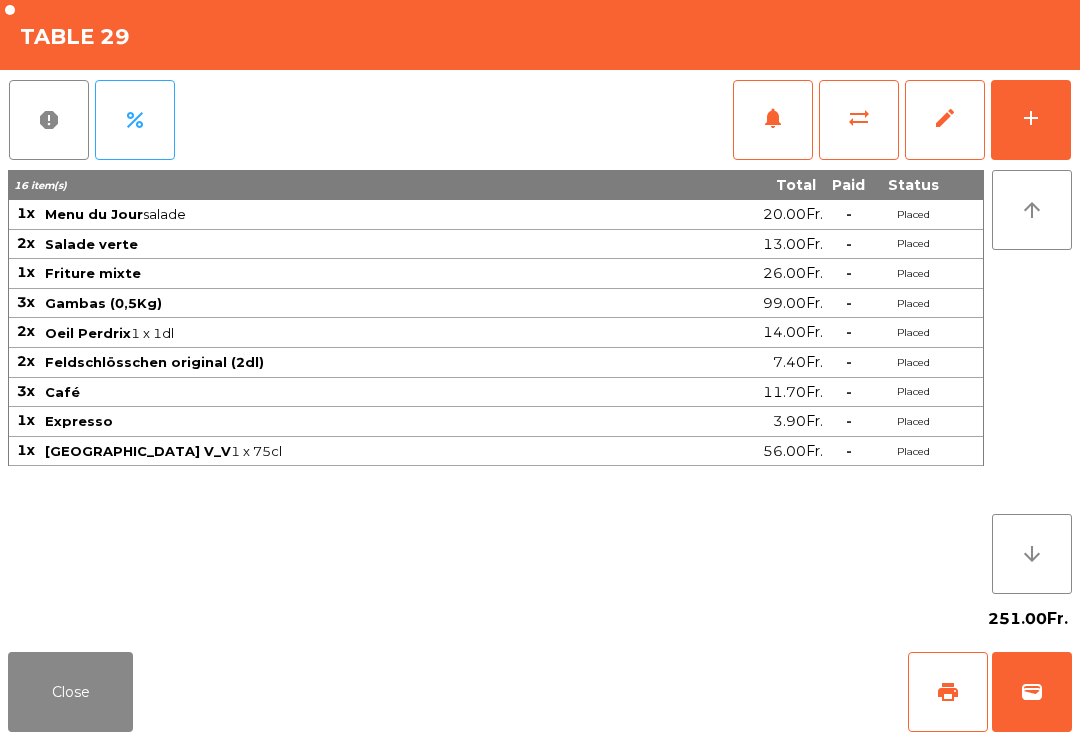 click on "Close" 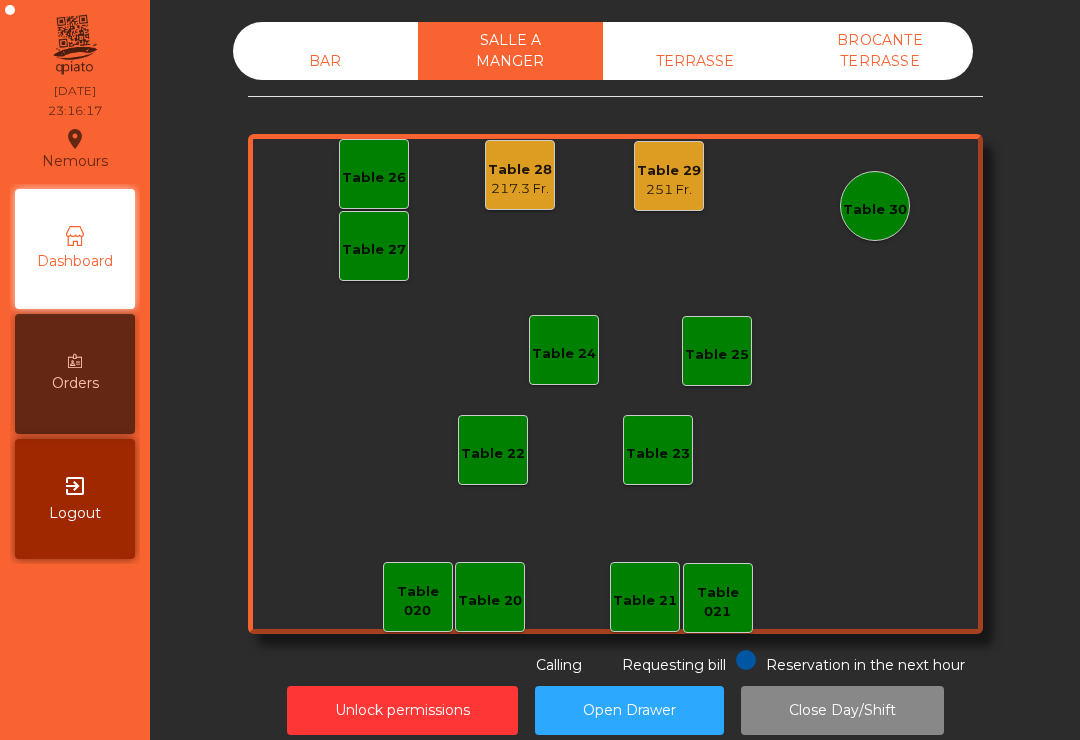 click on "Unlock permissions" 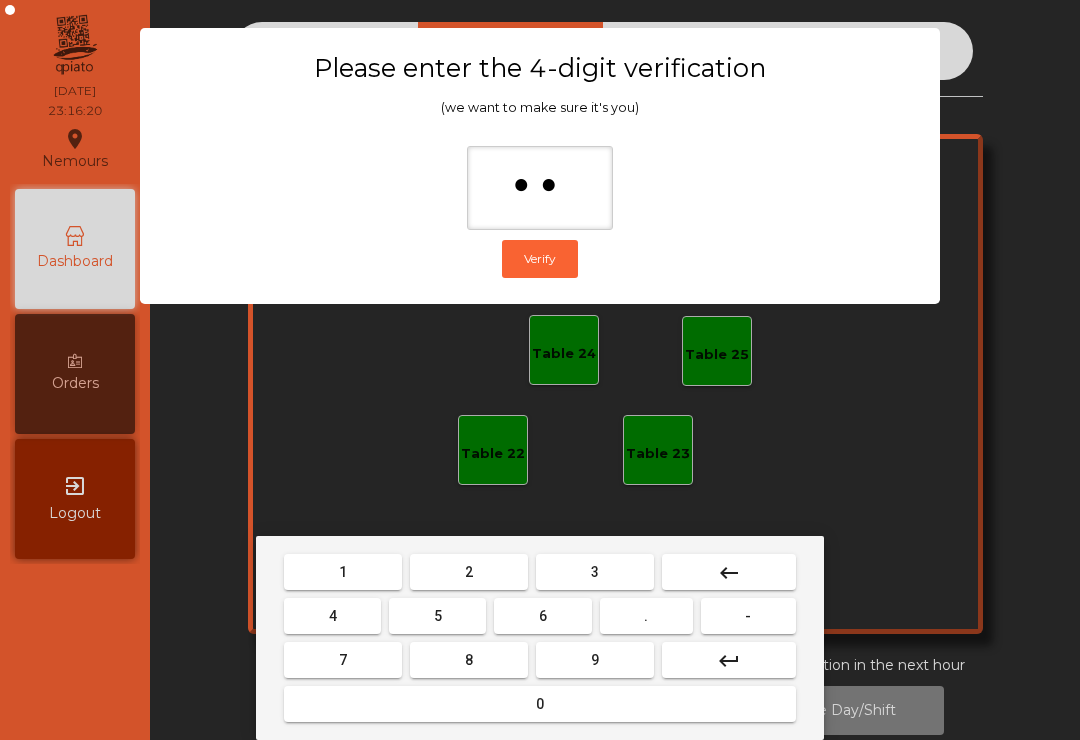 type on "***" 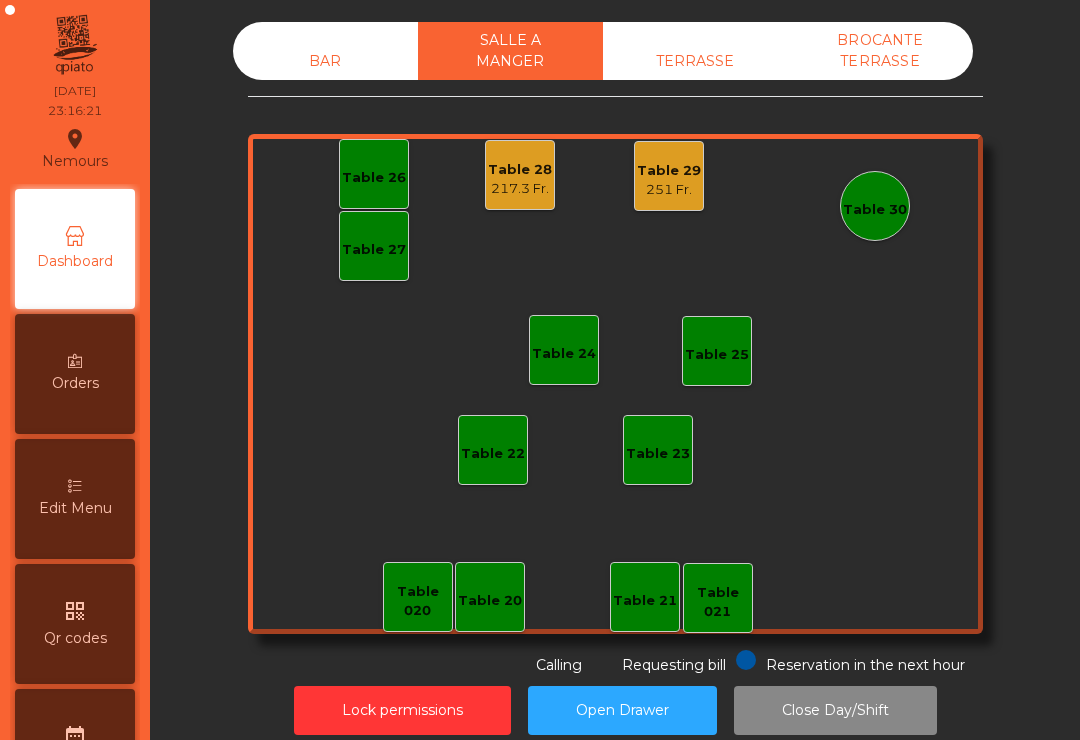 click on "251 Fr." 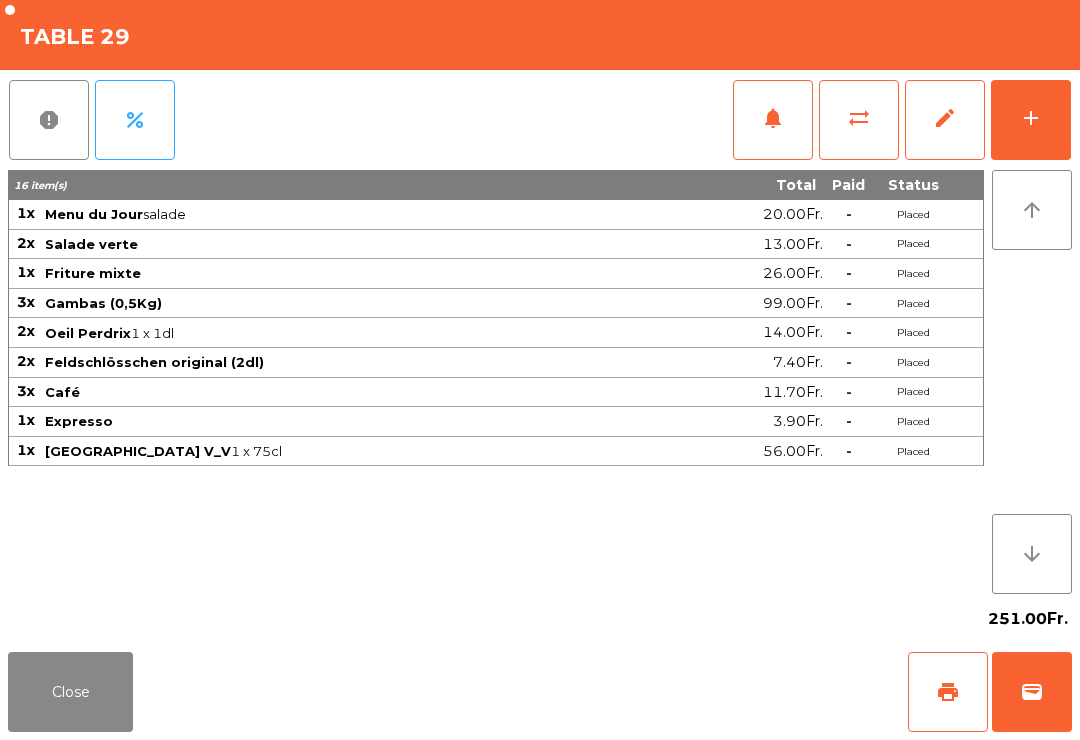 click on "edit" 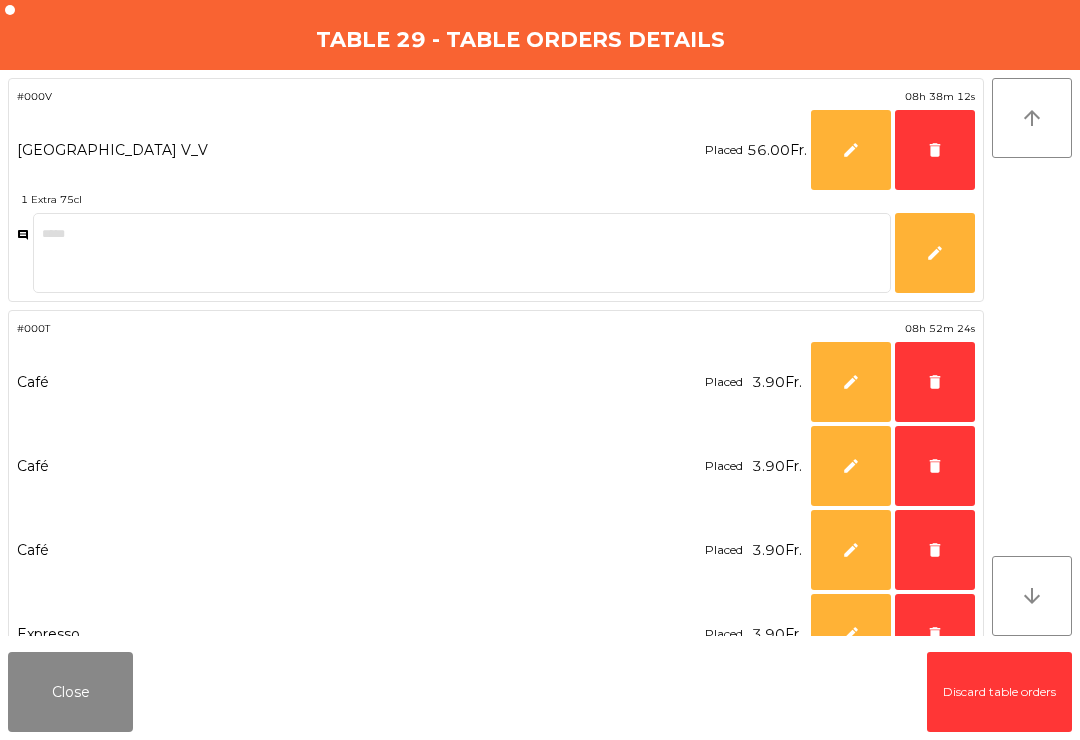 click on "delete" 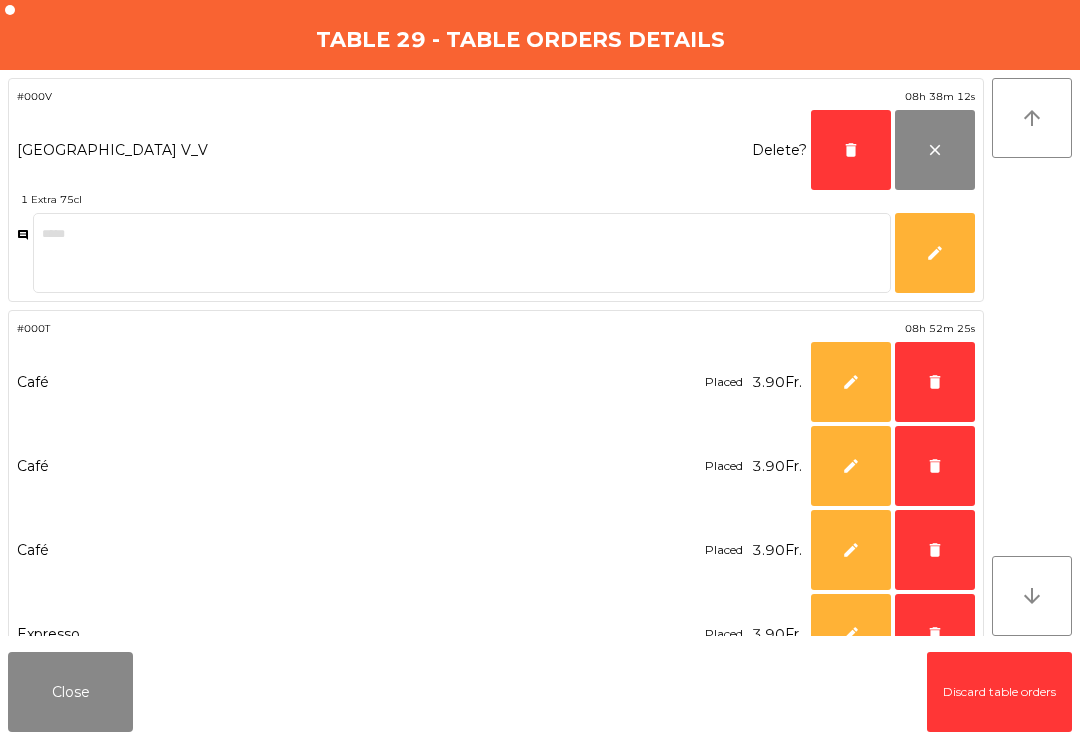 click on "delete" 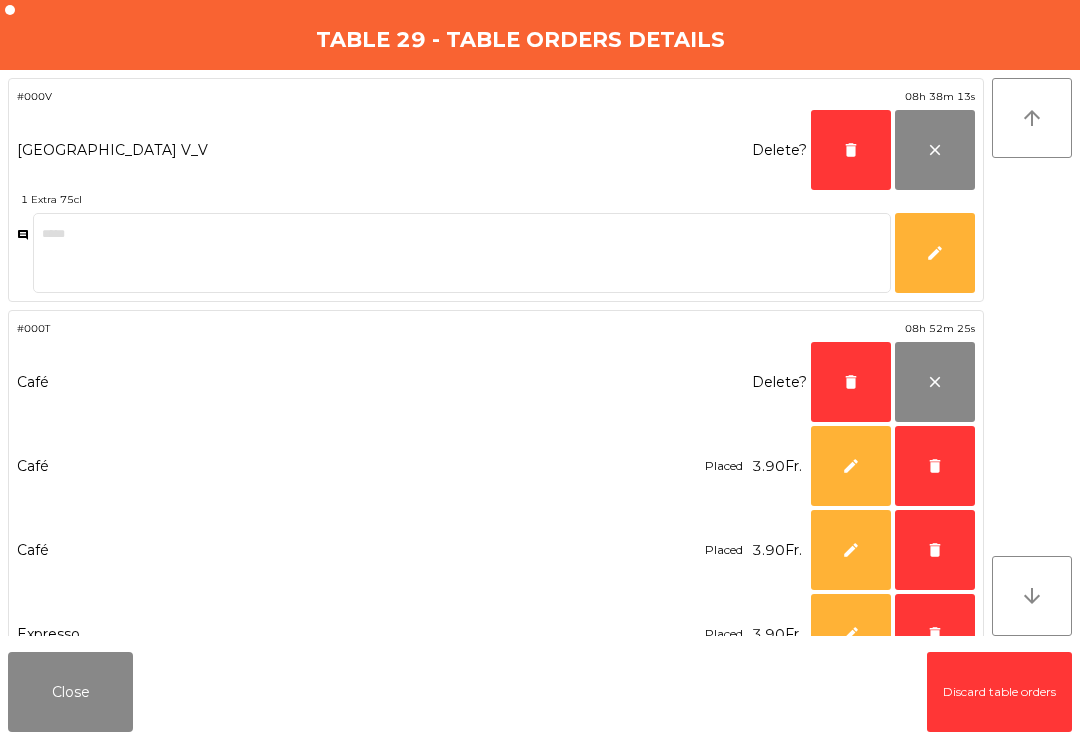 click on "delete" 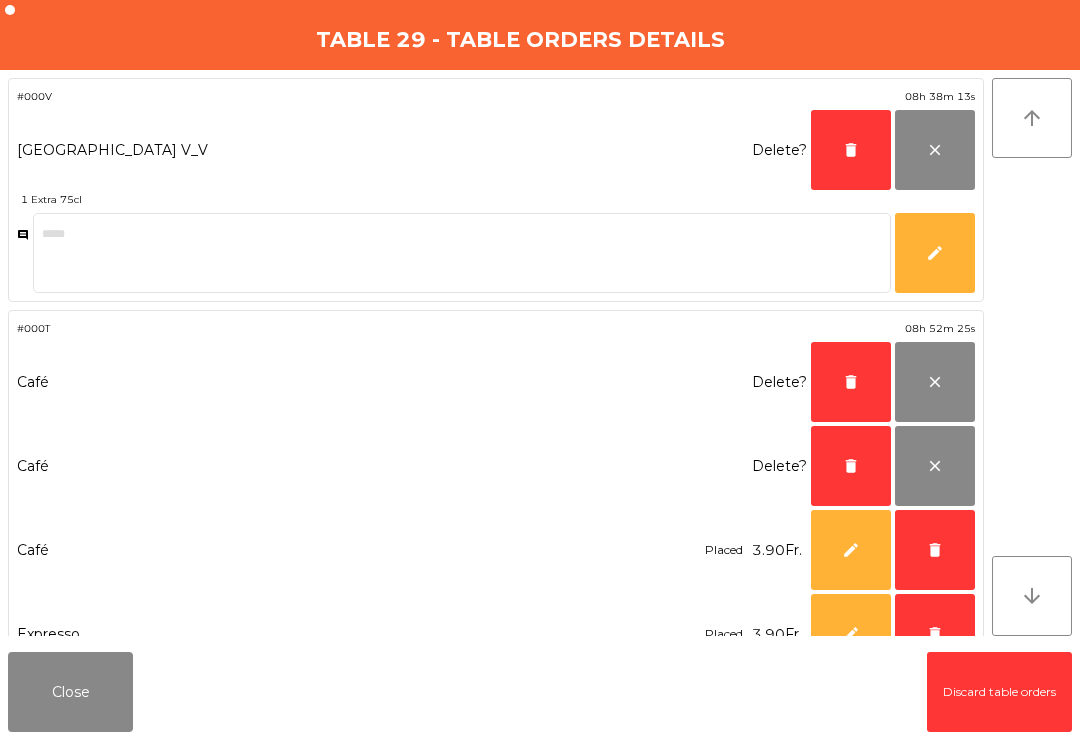 click on "delete" 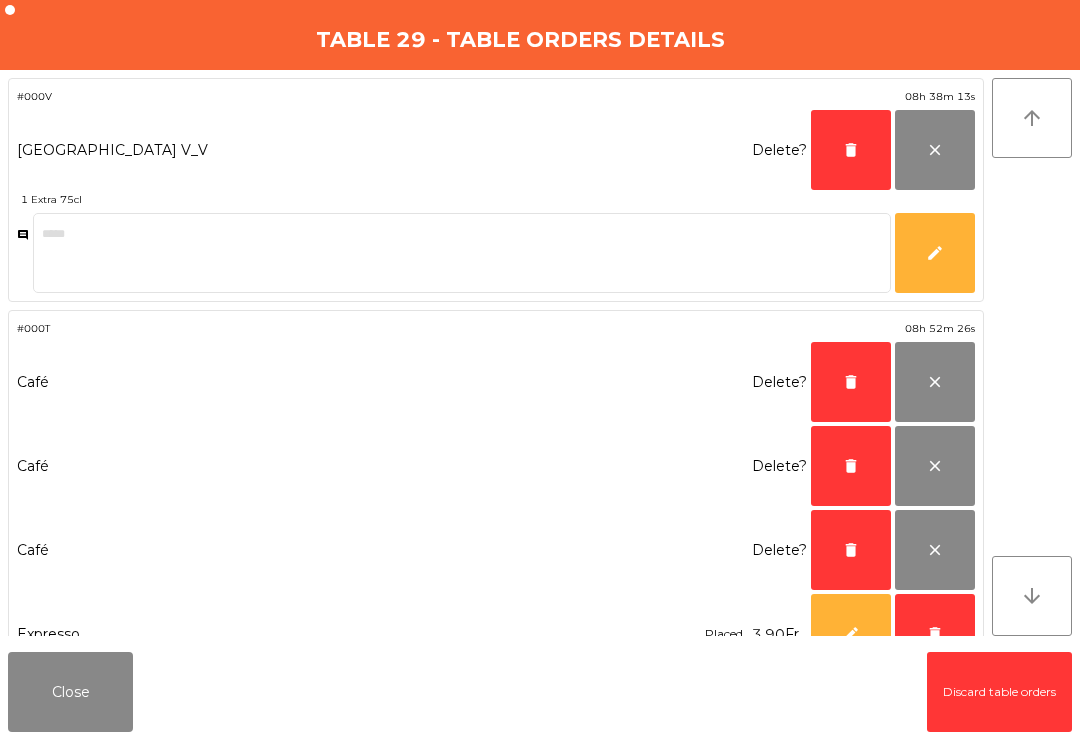 click on "delete" 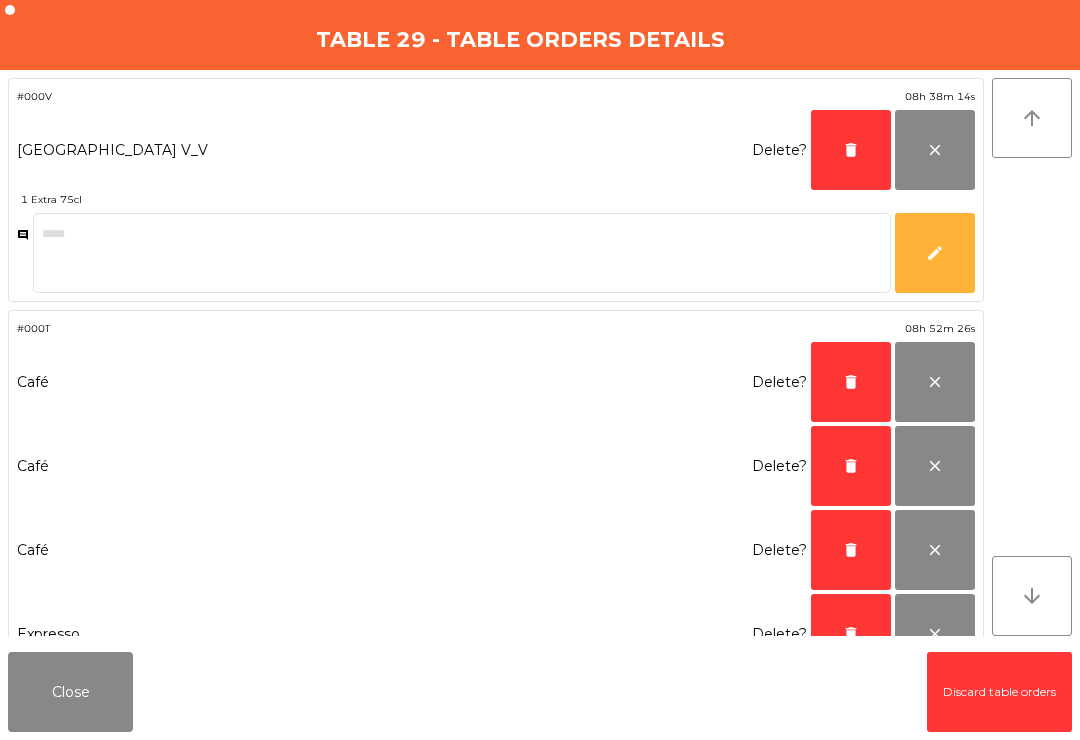 click on "delete" 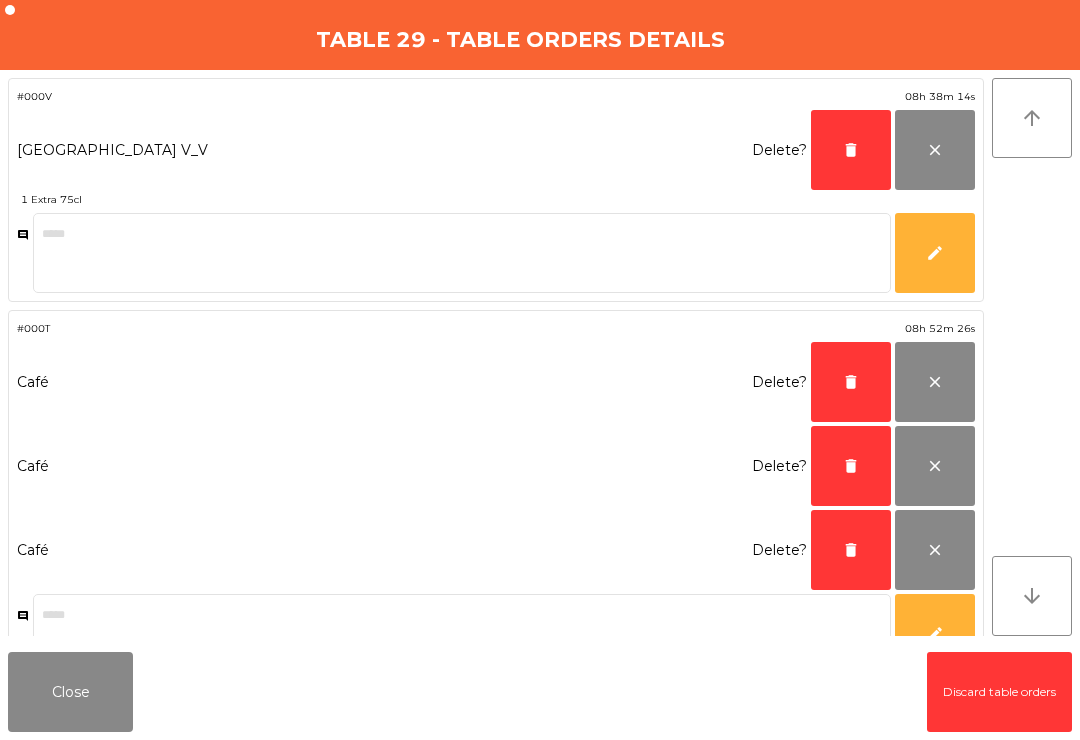 click on "delete" 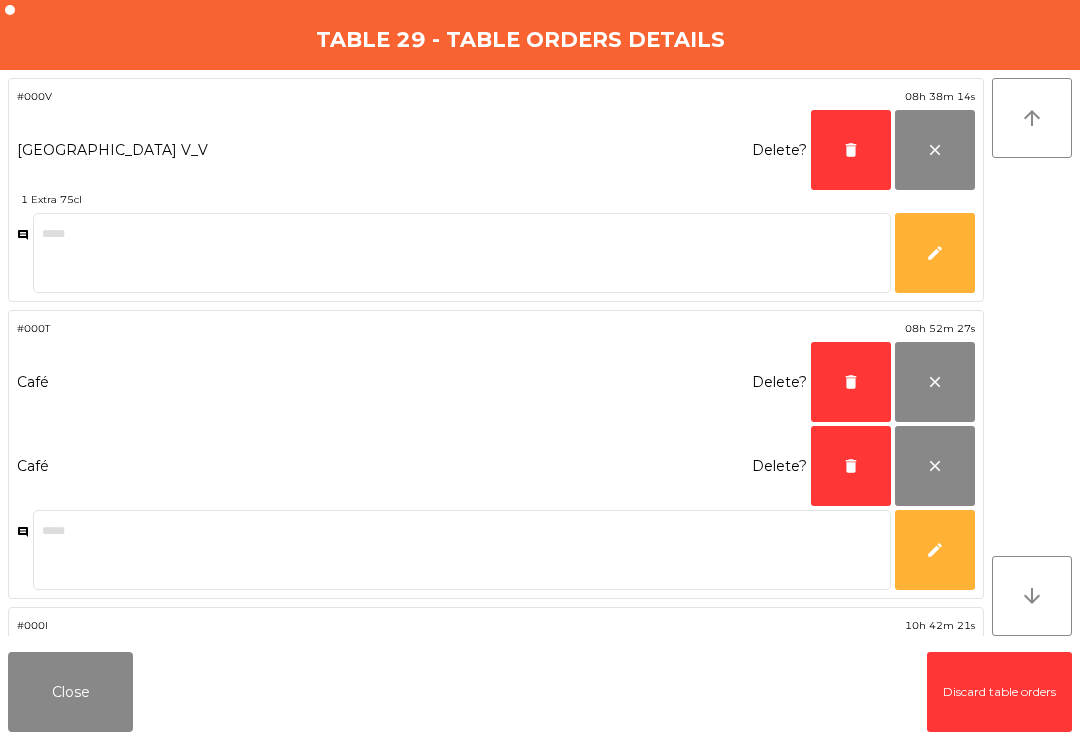 click on "delete" 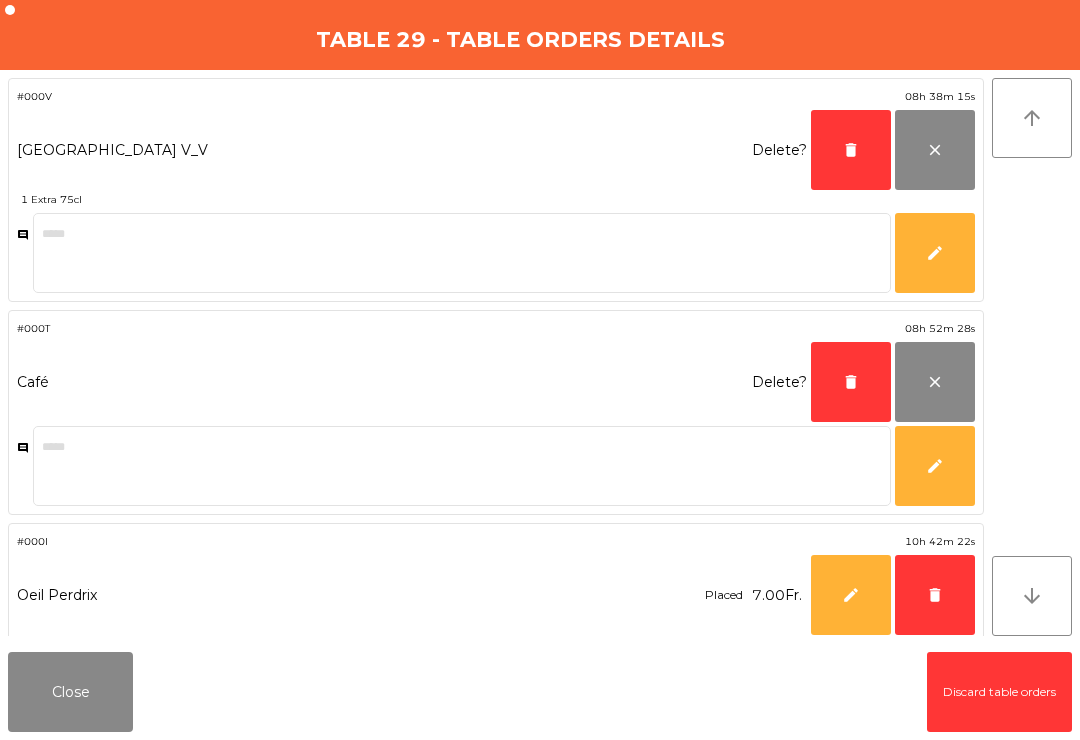 click on "delete" 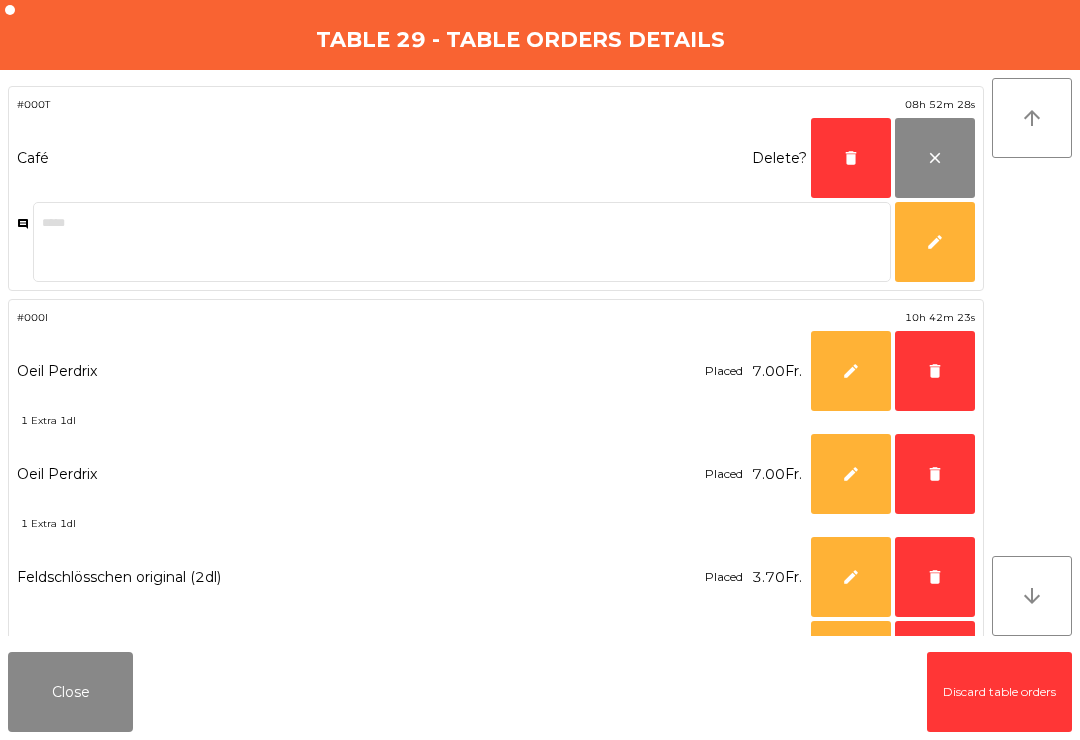 click on "delete" 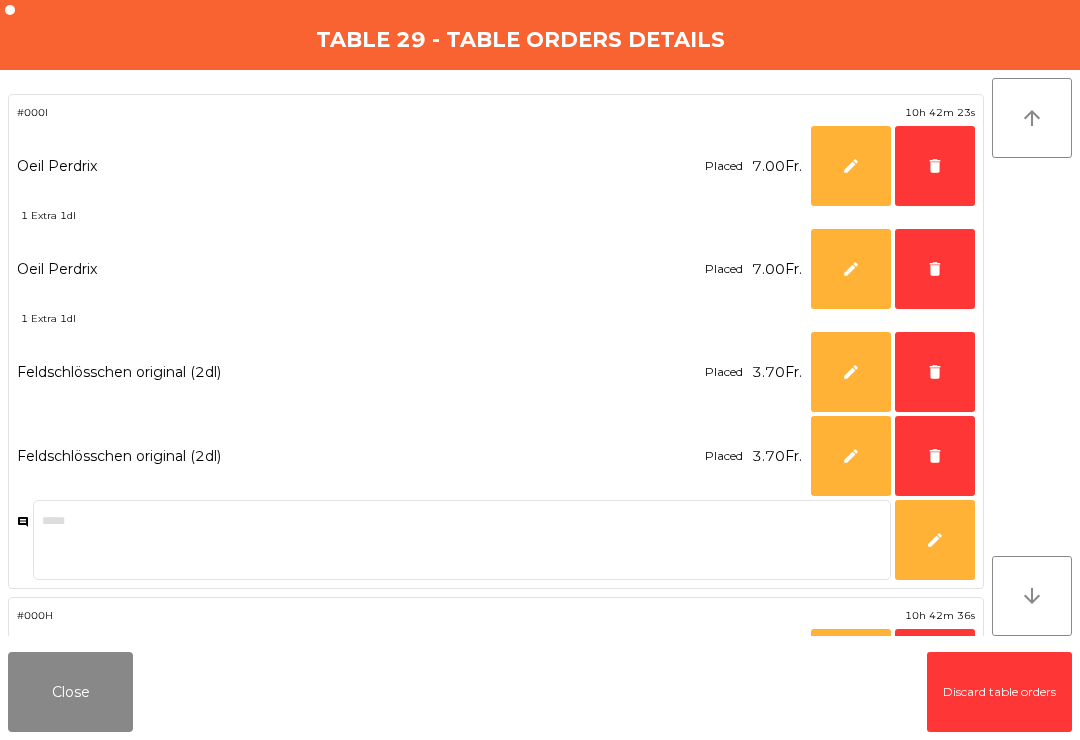 click on "delete" 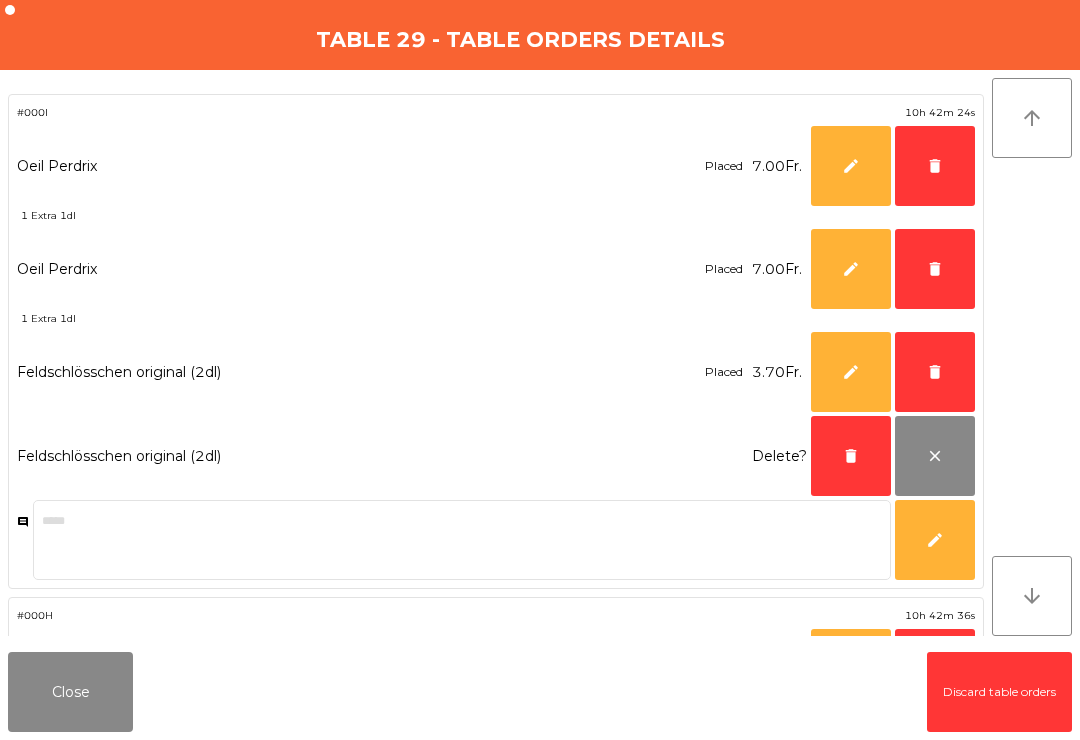 click on "delete" 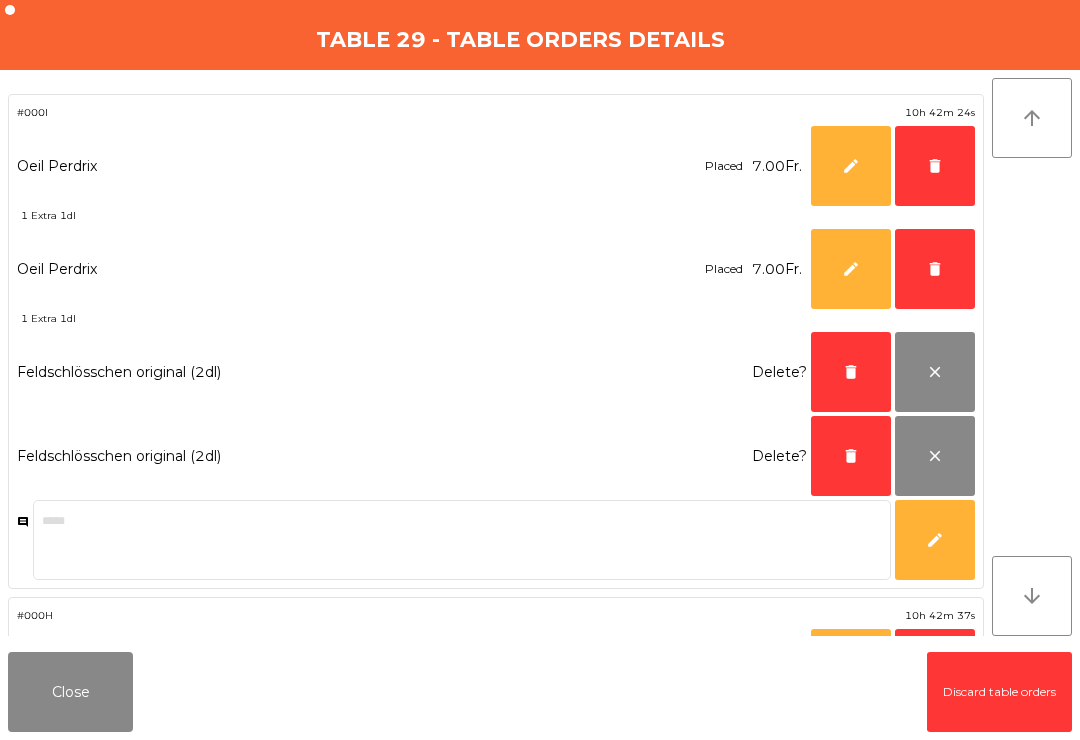 click on "delete" 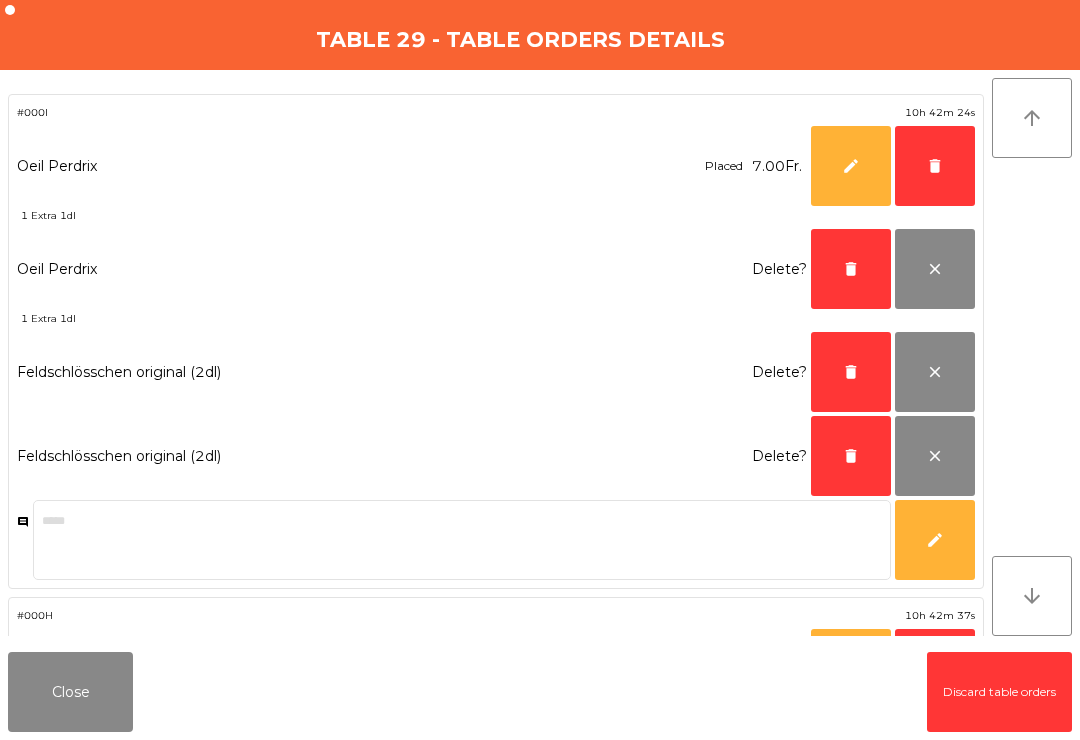 click on "delete" 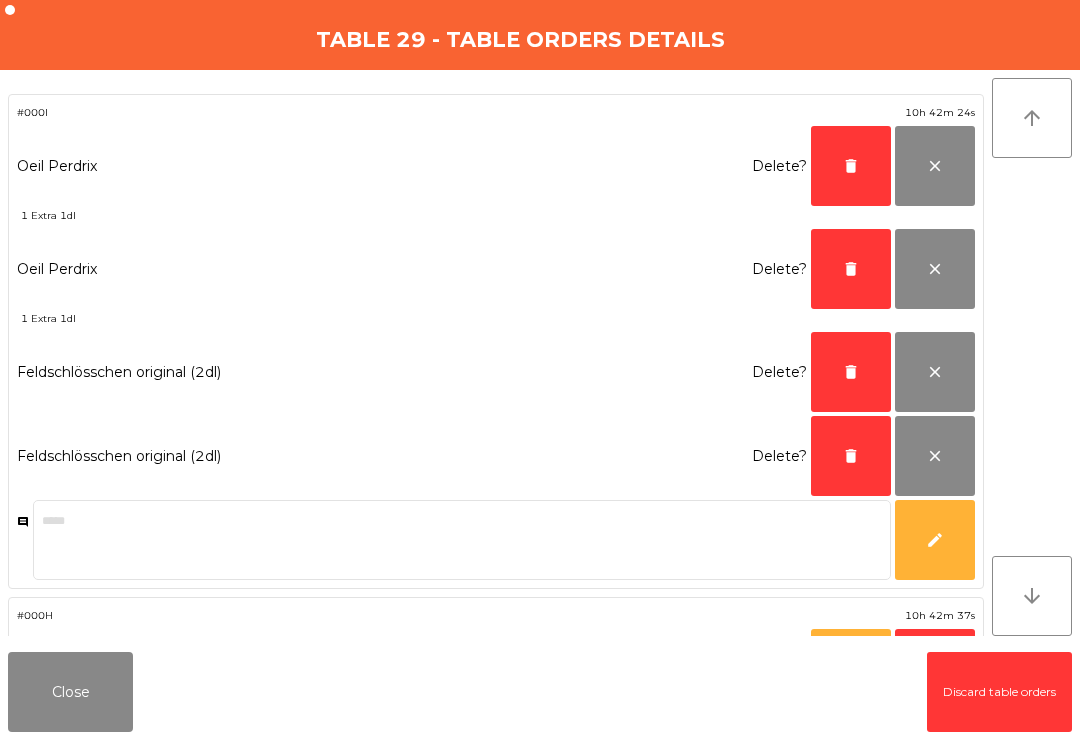 click on "delete" 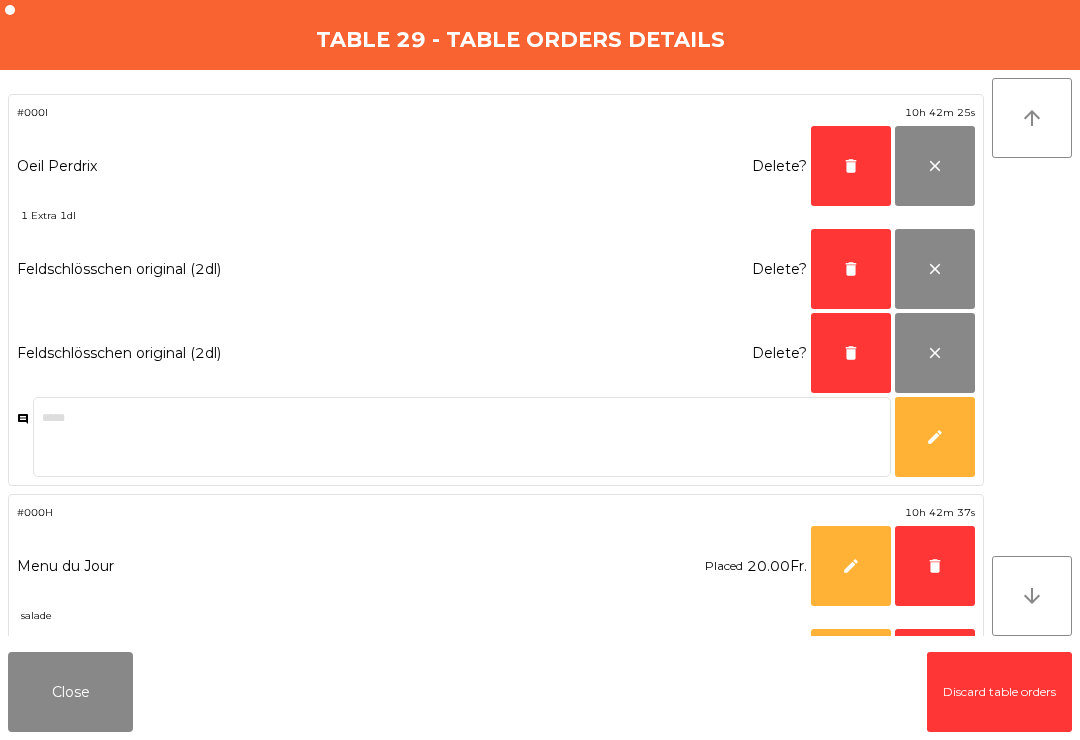 click on "delete" 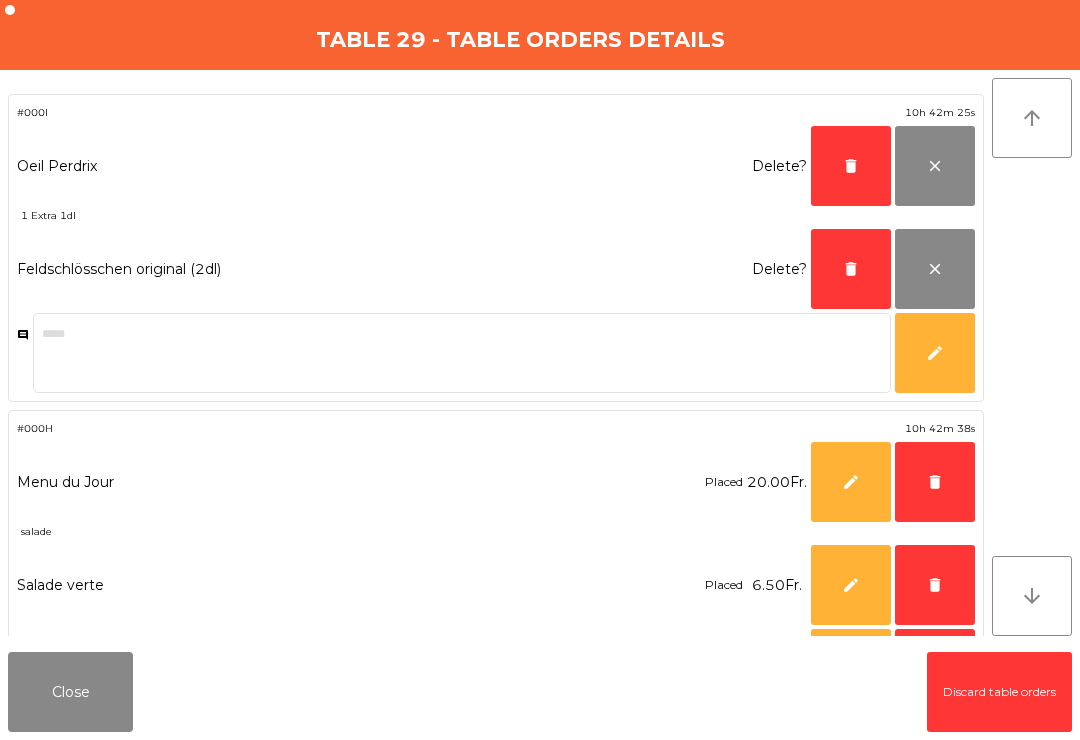 click on "delete" 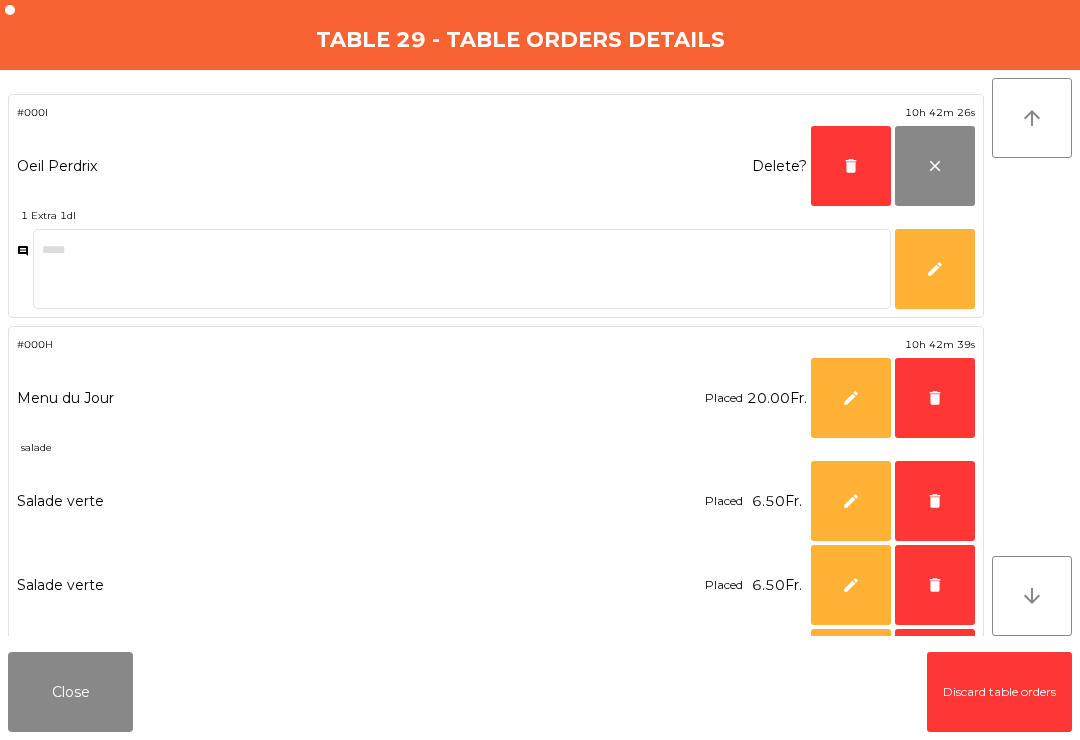 click on "delete" 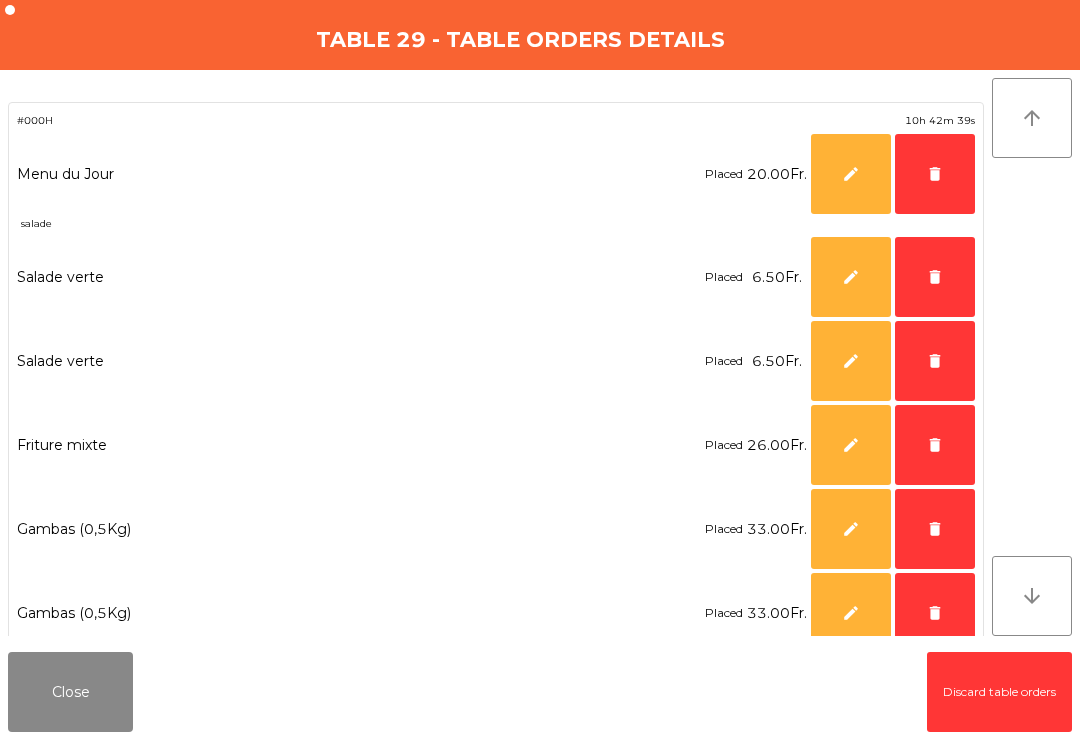 click on "delete" 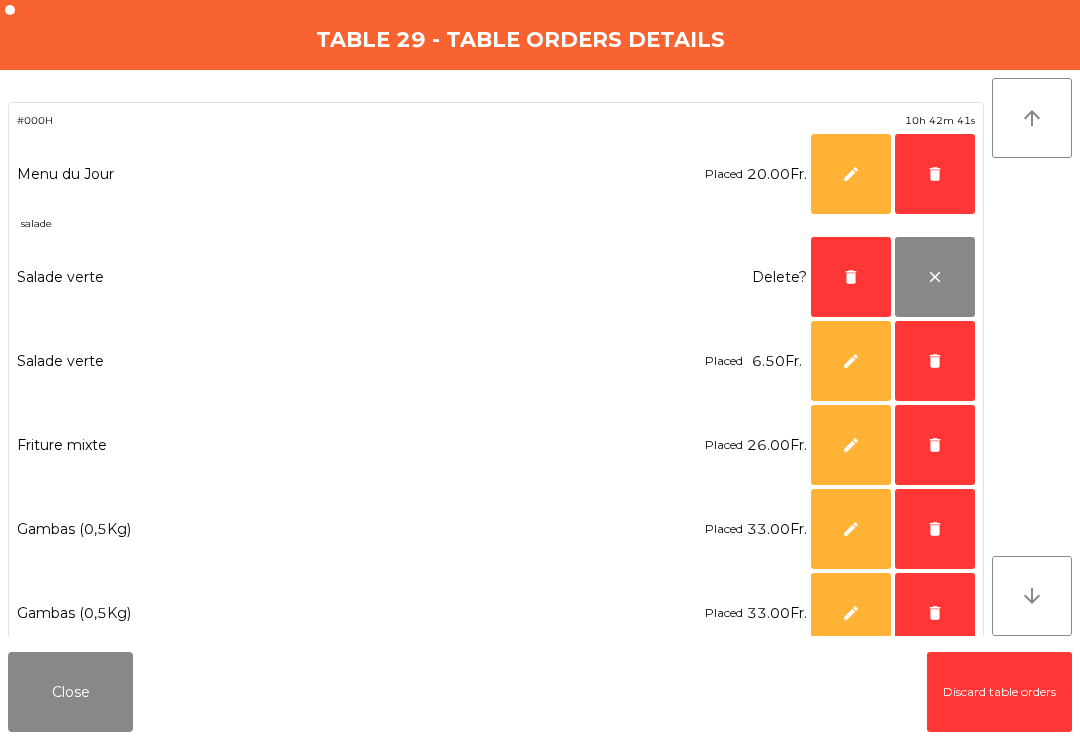 click on "delete" 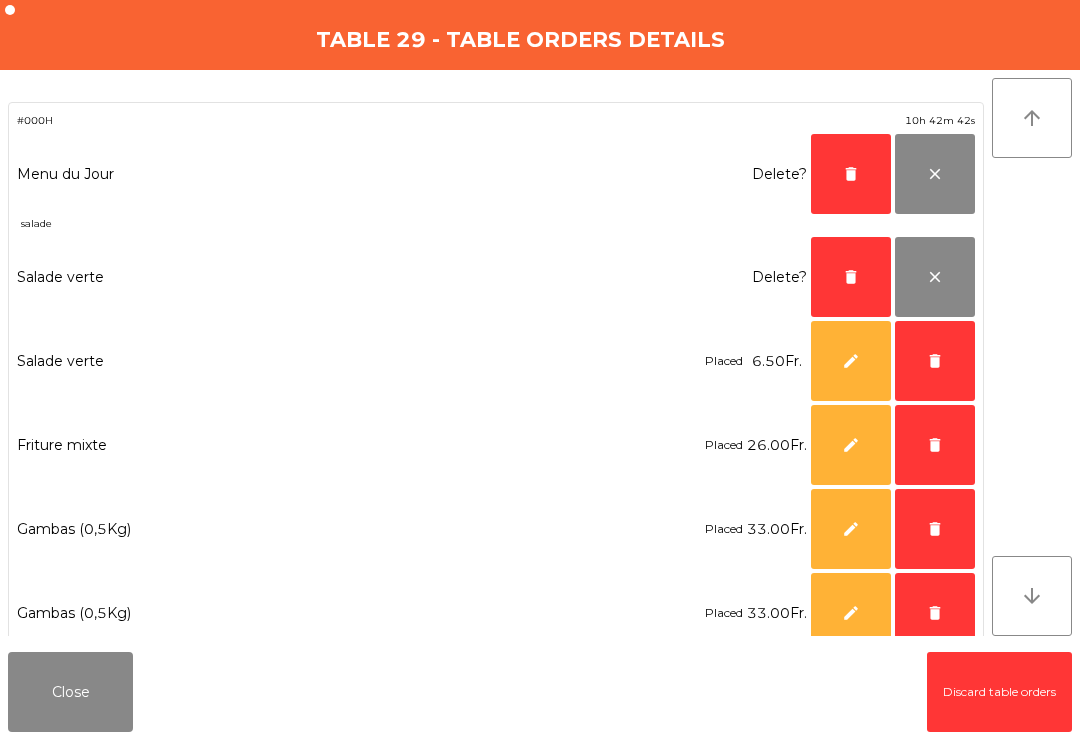 click on "delete" 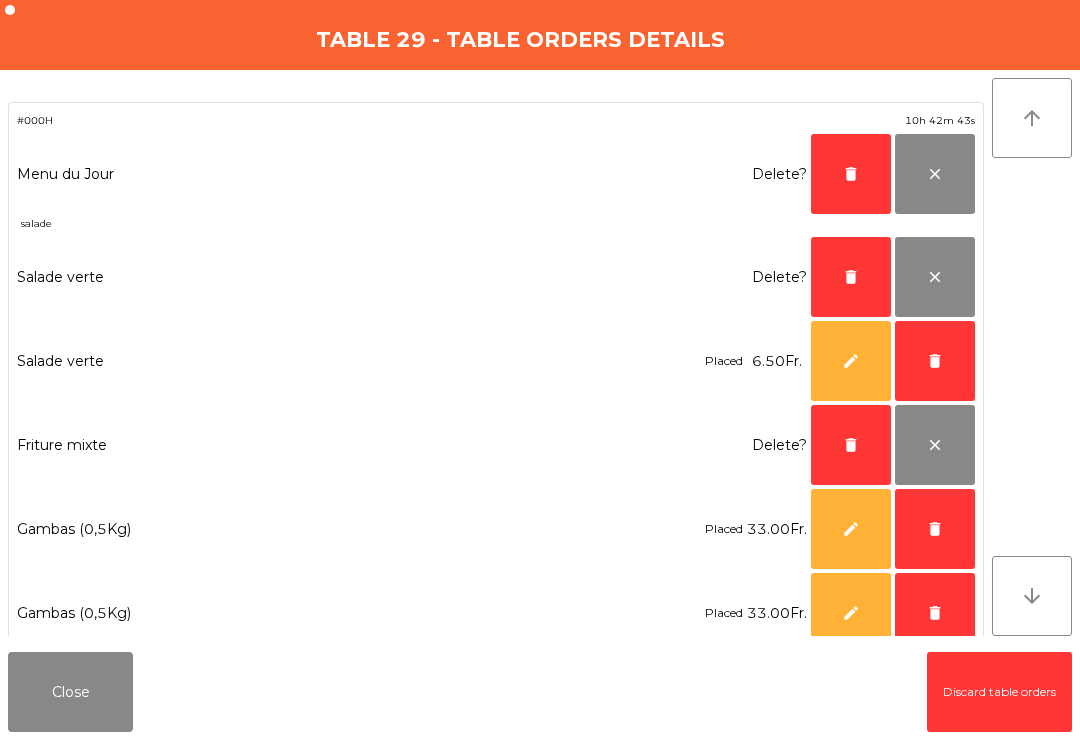 click on "delete" 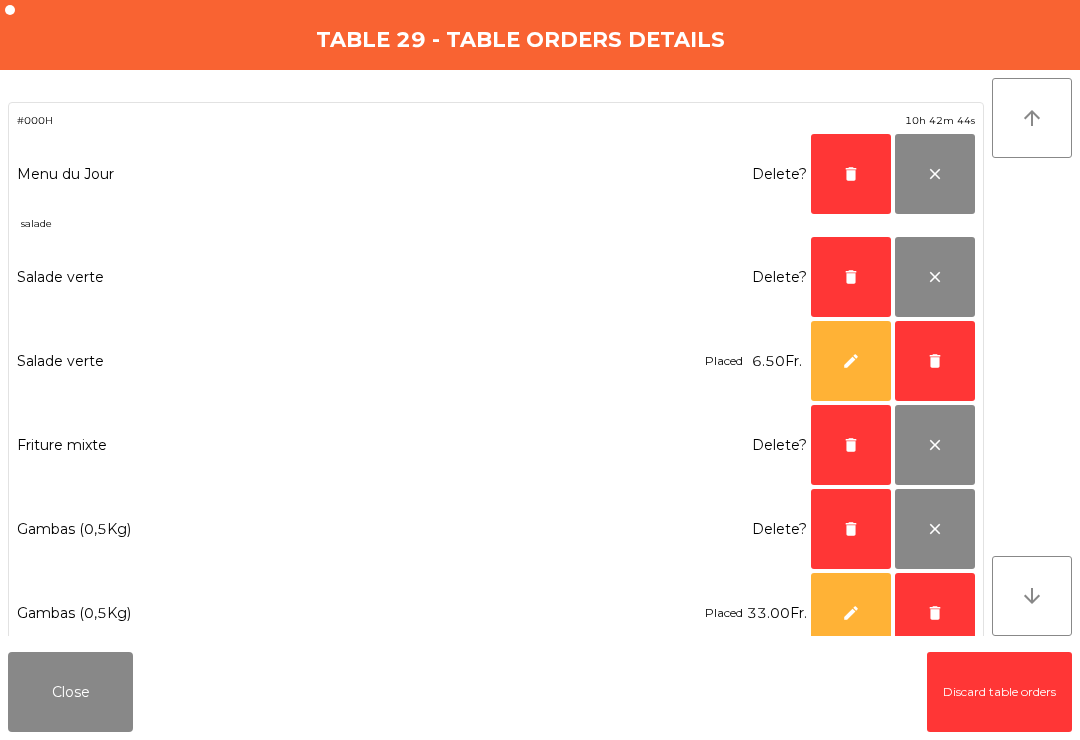 click on "delete" 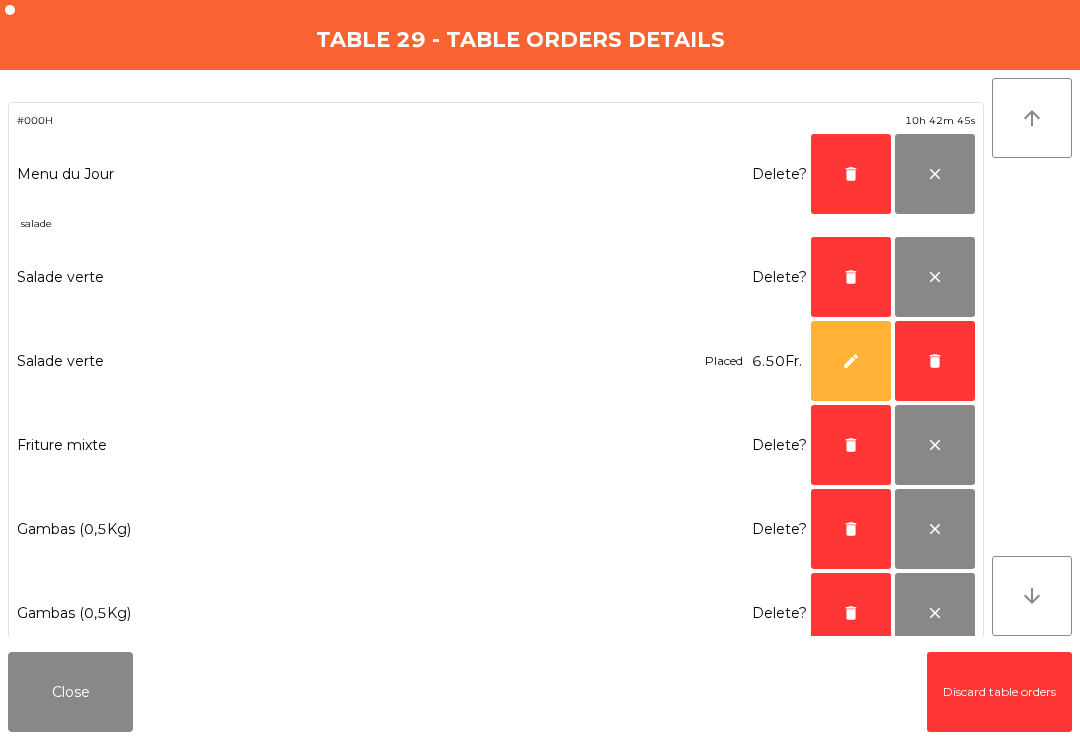 click on "delete" 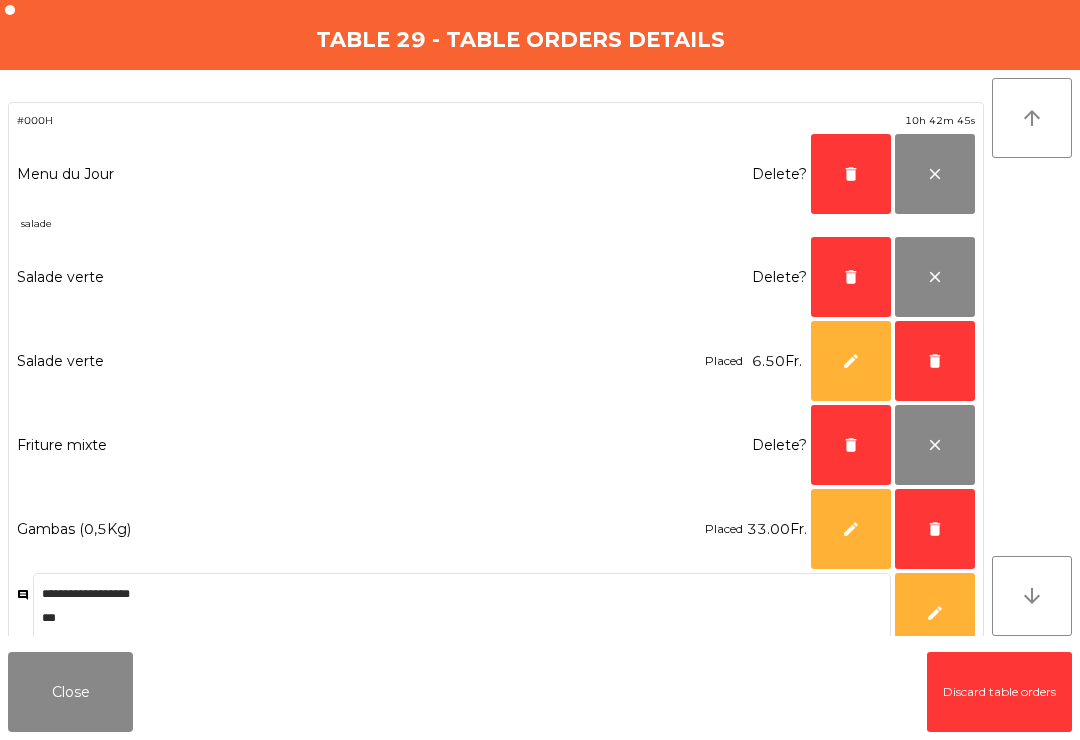 click on "delete" 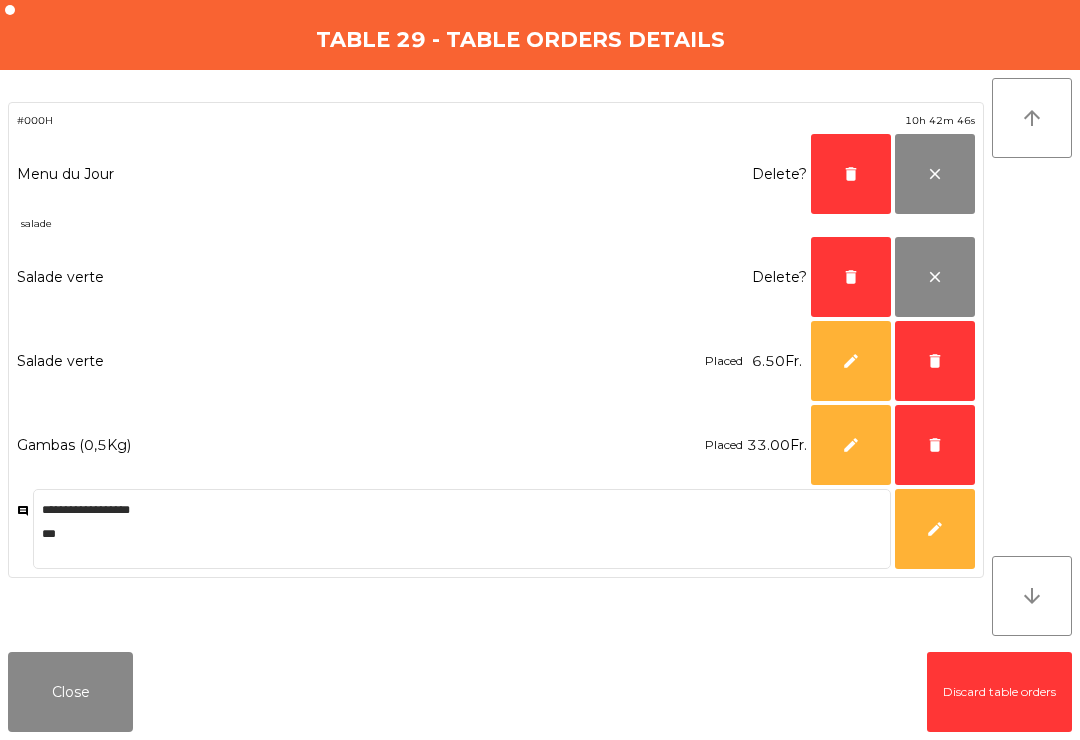 click on "delete" 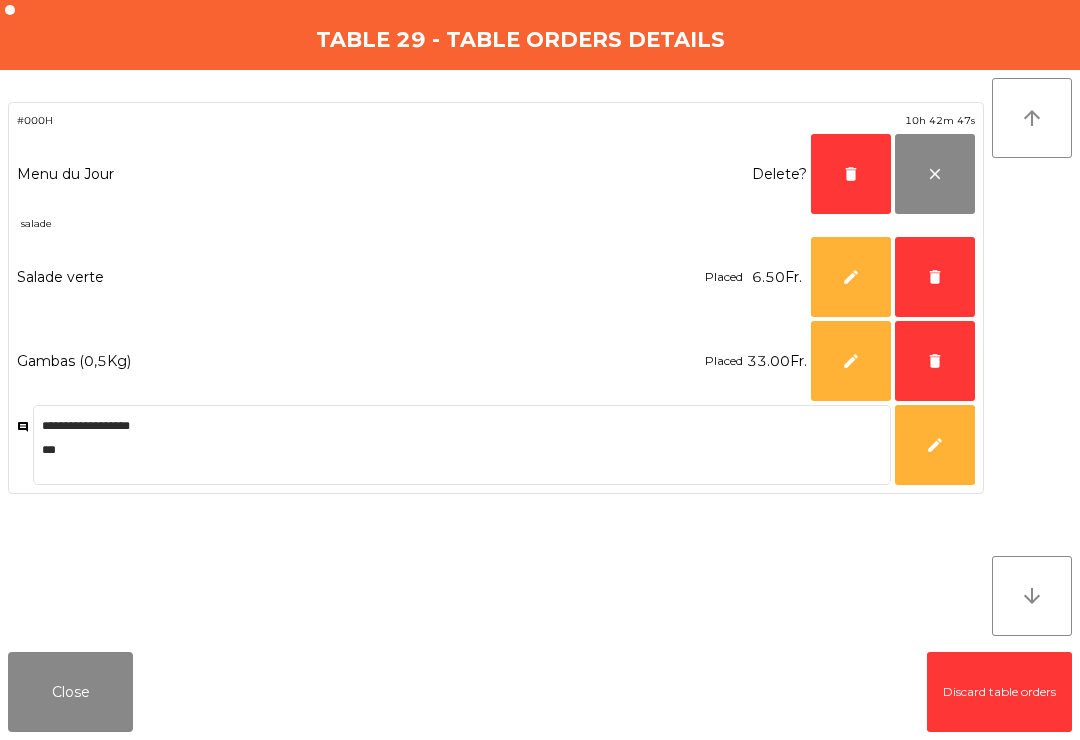 click on "delete" 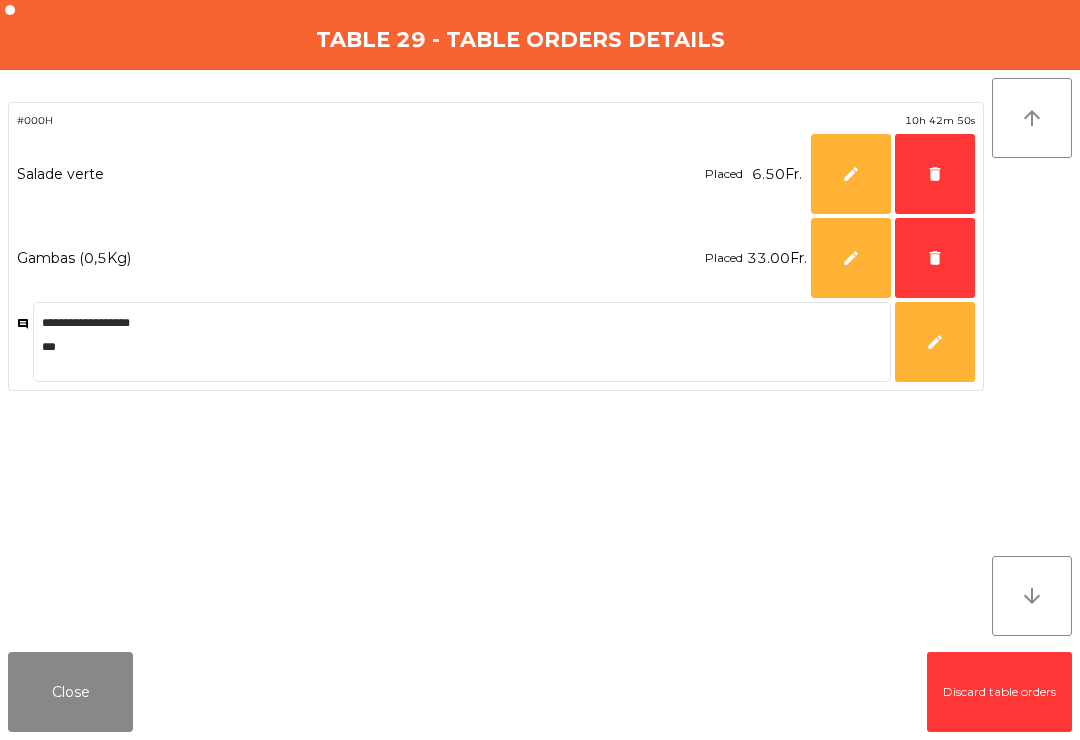 click on "Close" 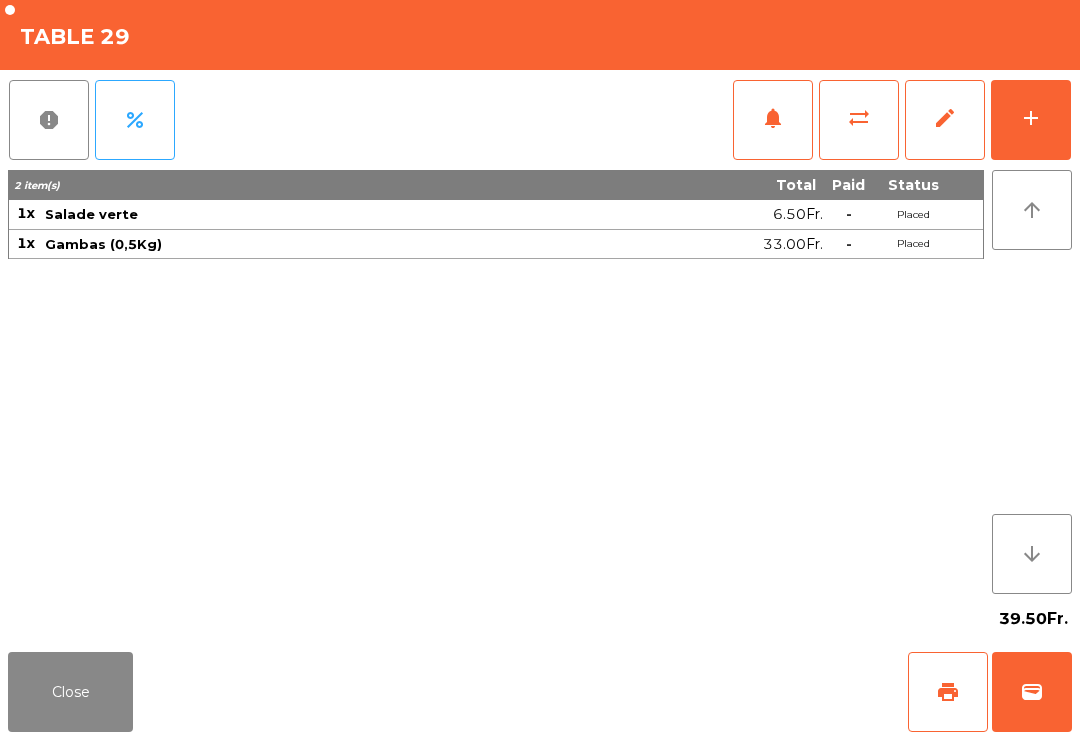 click on "wallet" 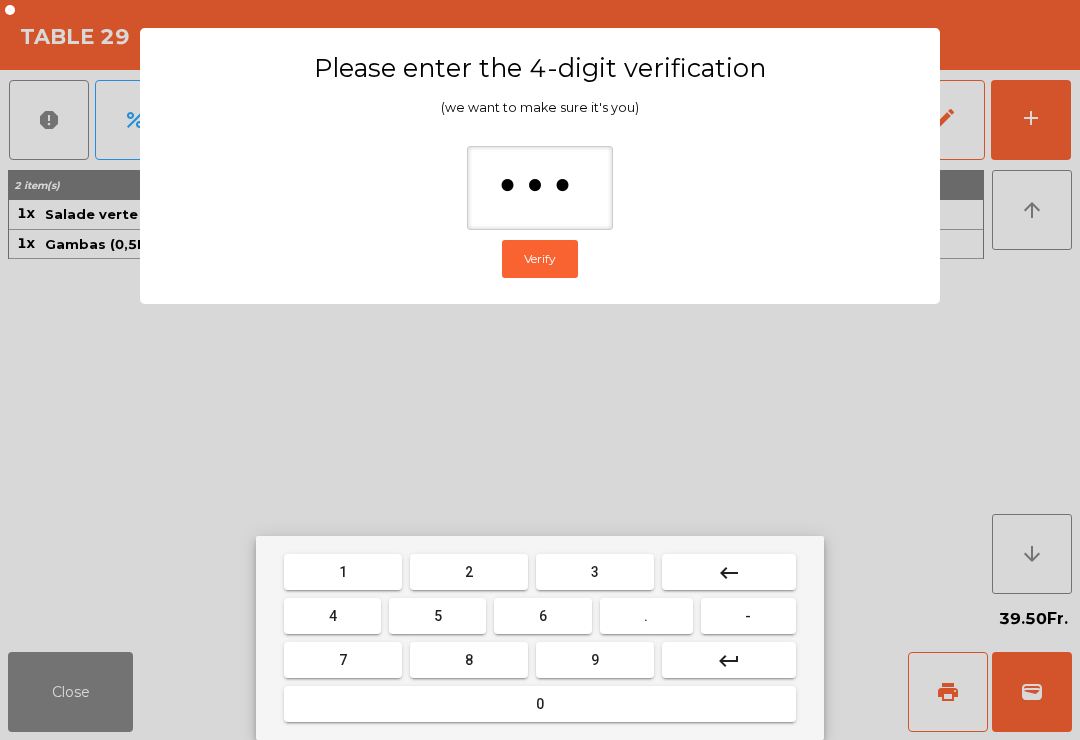 type on "****" 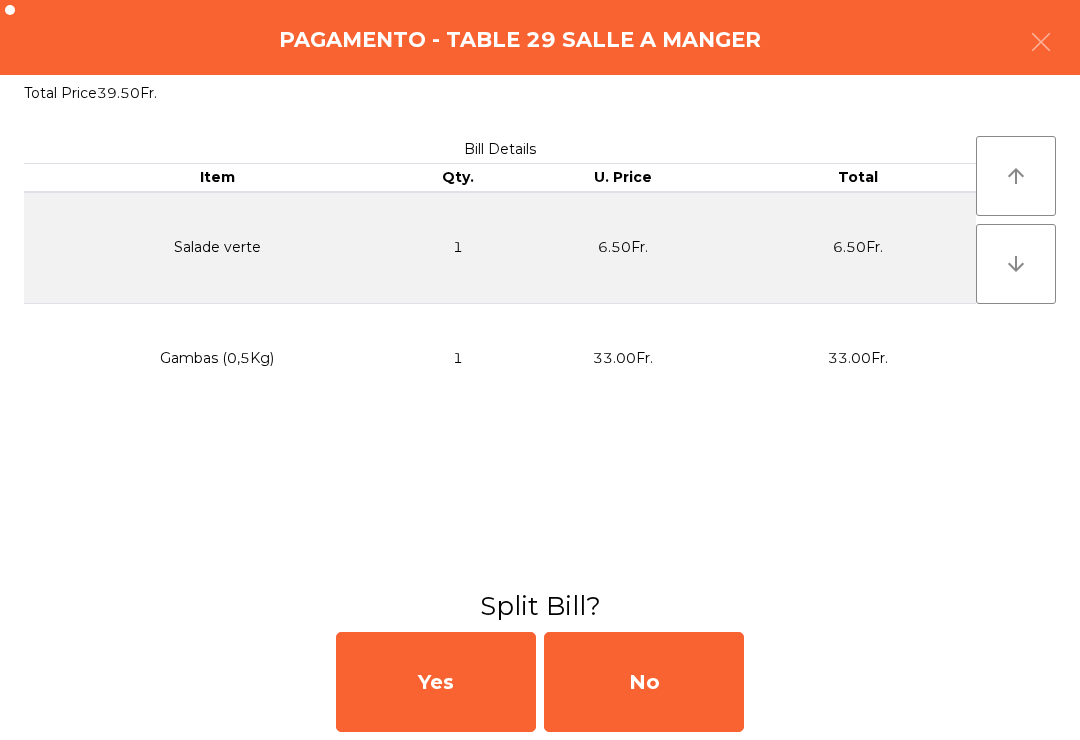 click on "No" 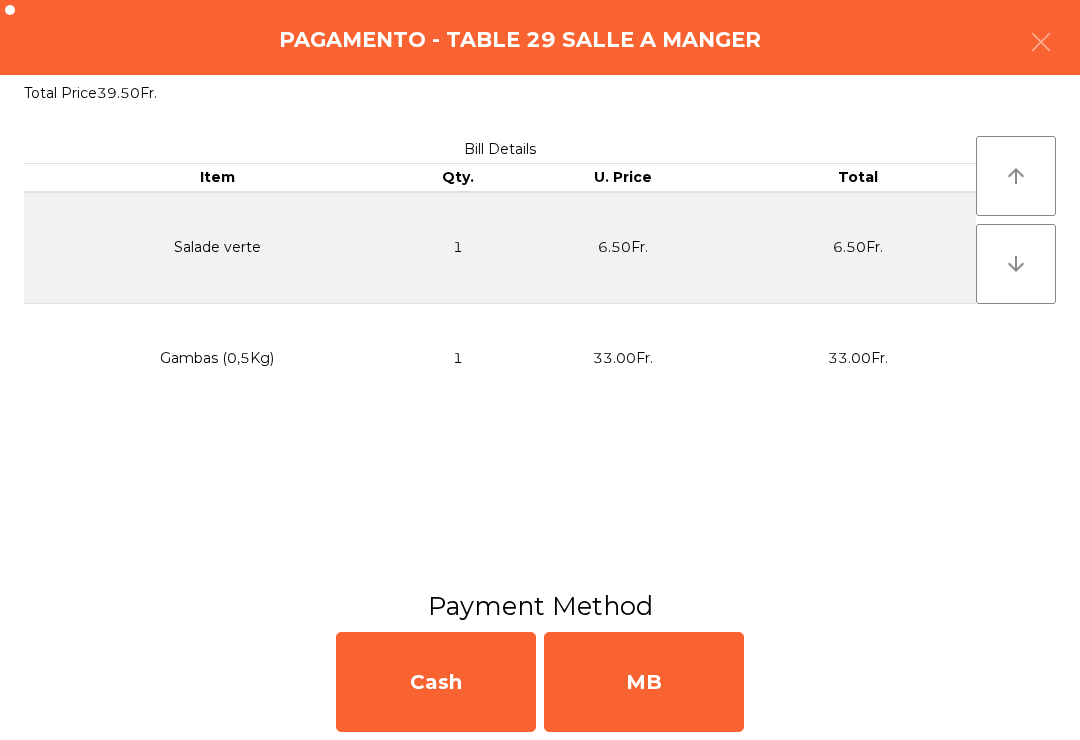 click on "MB" 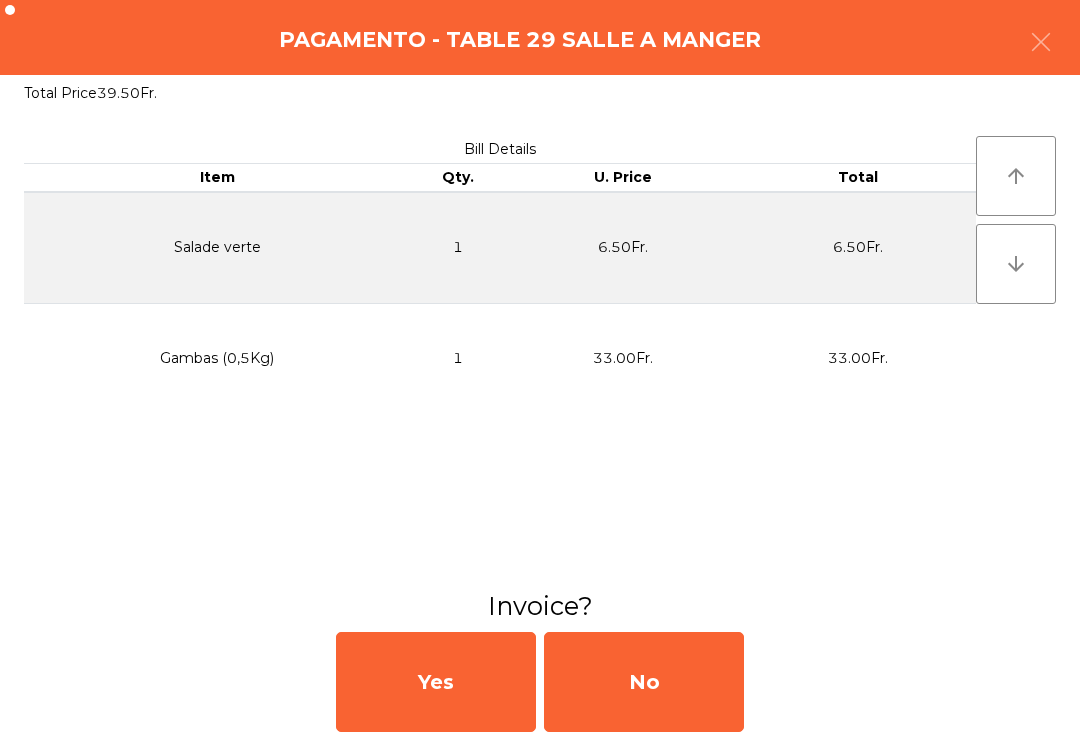 click on "No" 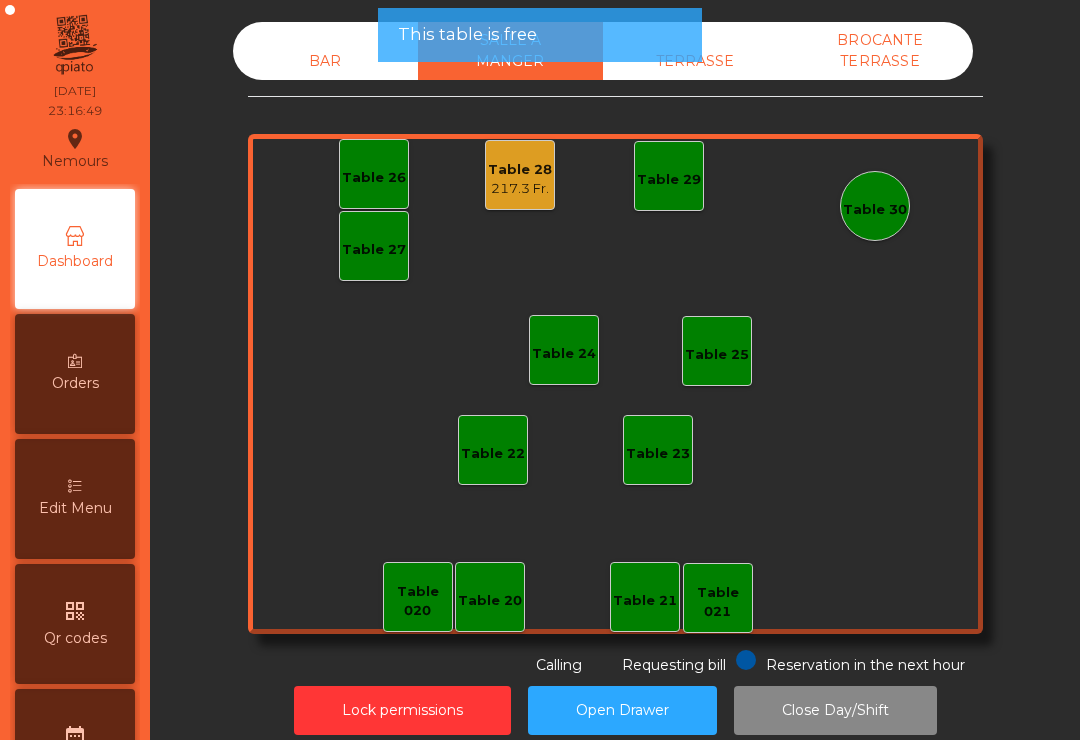 click on "Table 28   217.3 Fr." 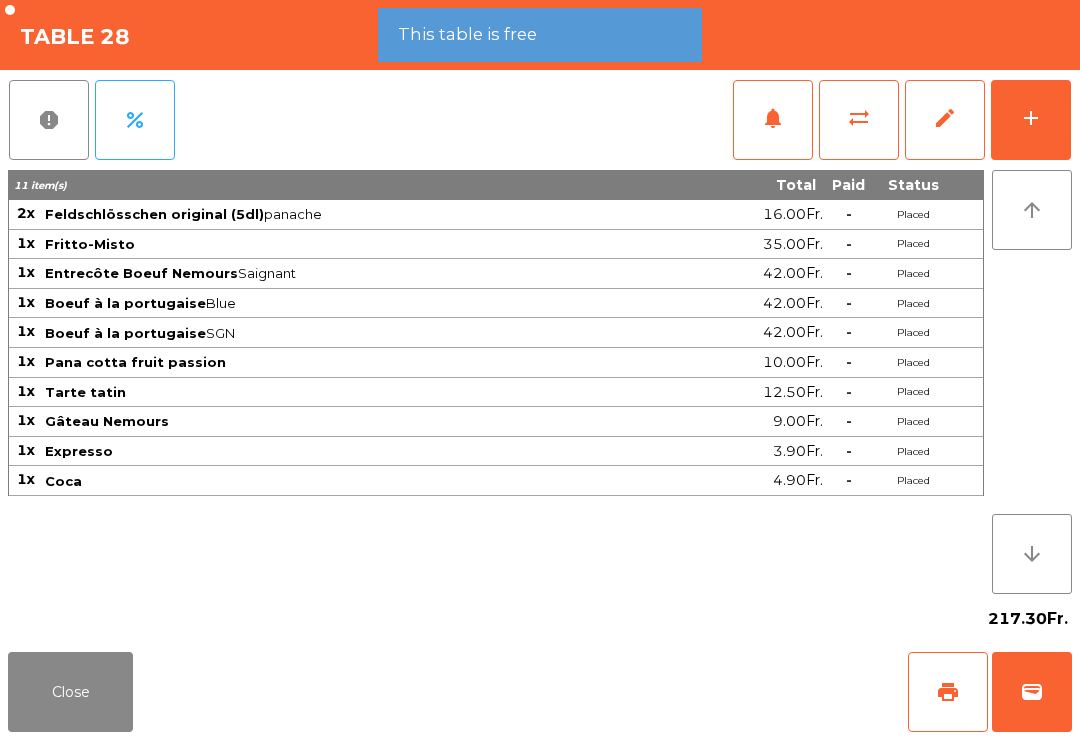 click on "edit" 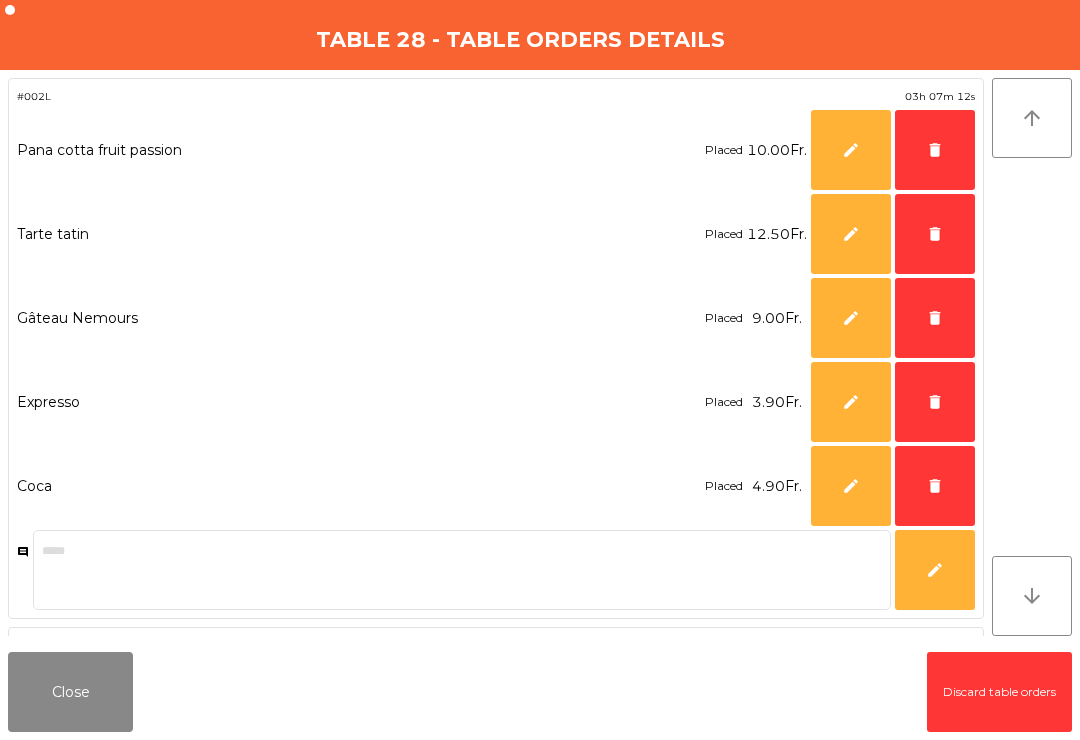 click on "arrow_downward" 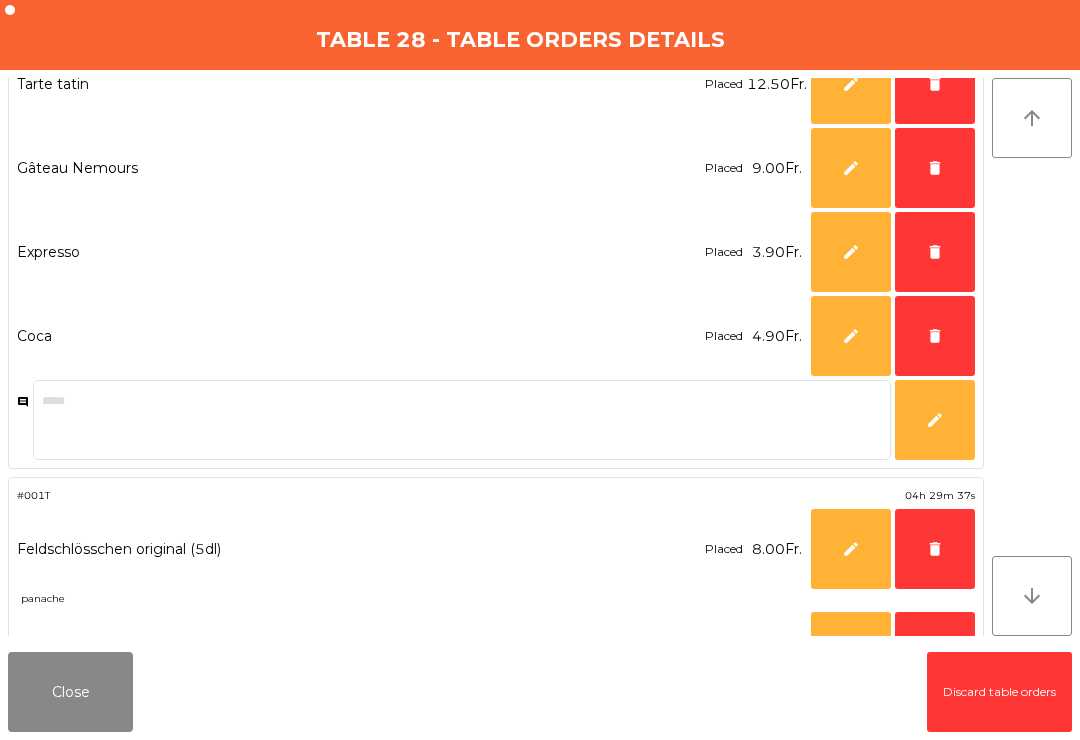 click on "arrow_downward" 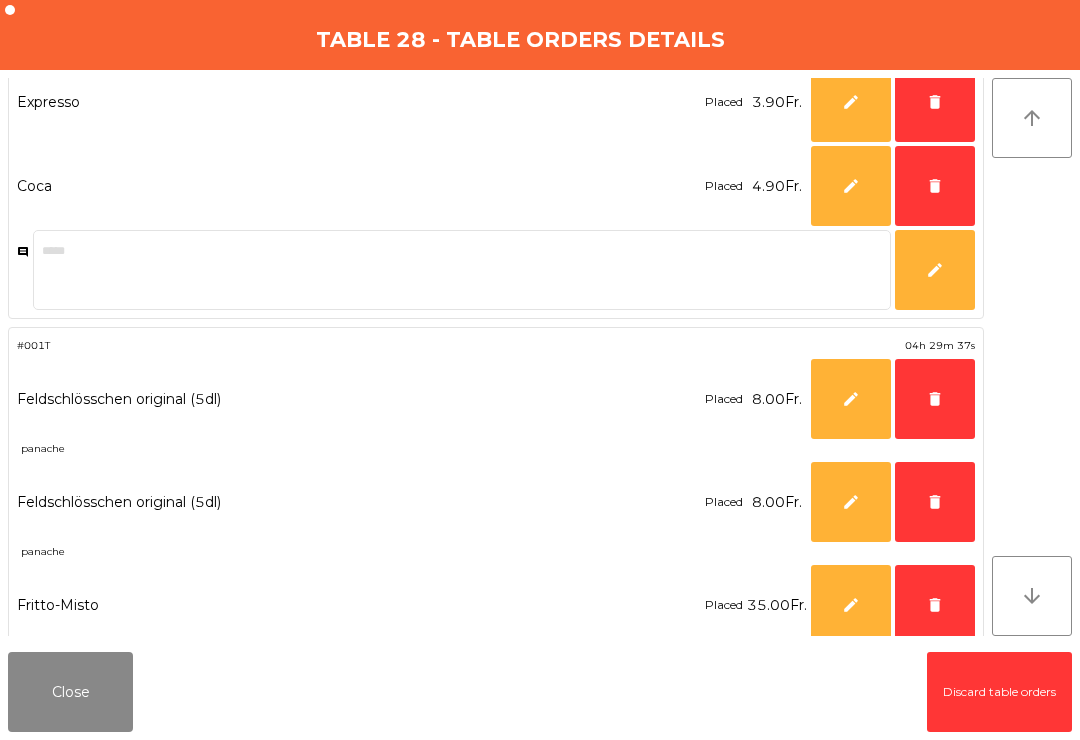 click on "arrow_downward" 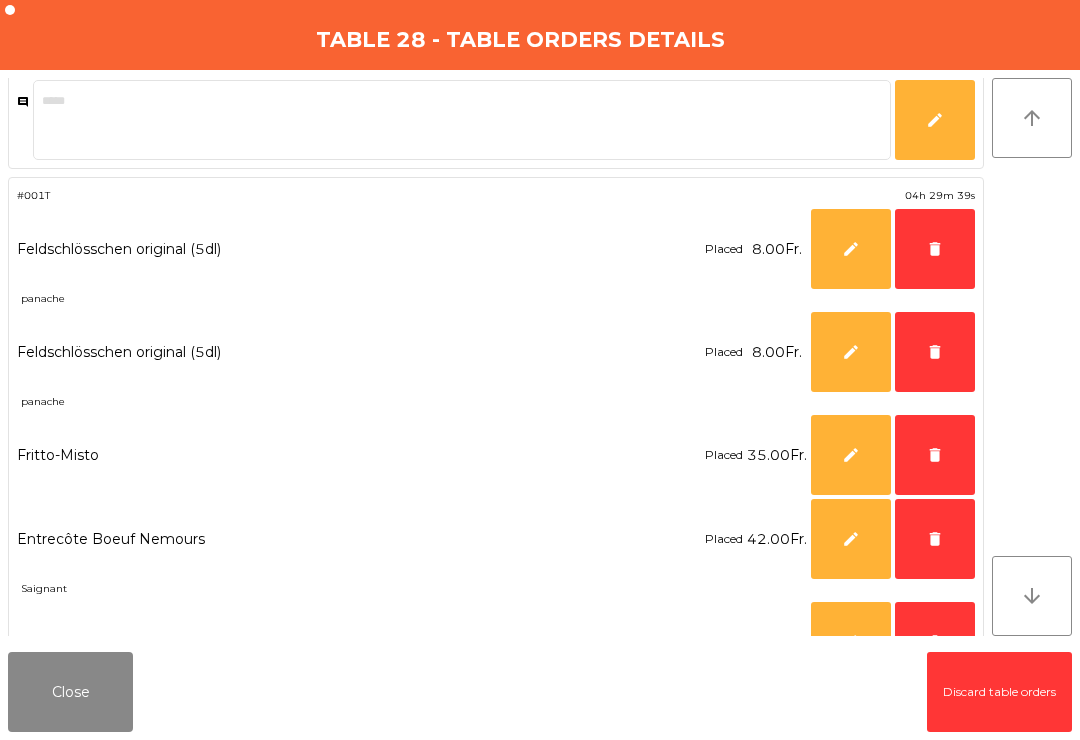 click on "delete" 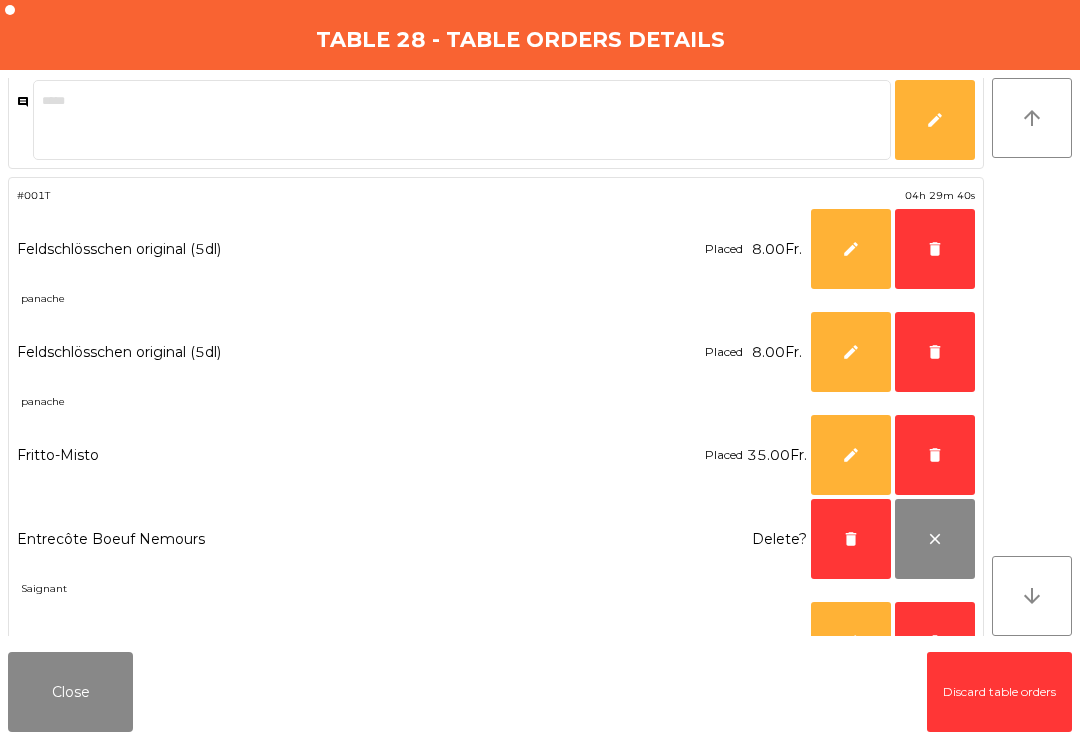 click on "delete" 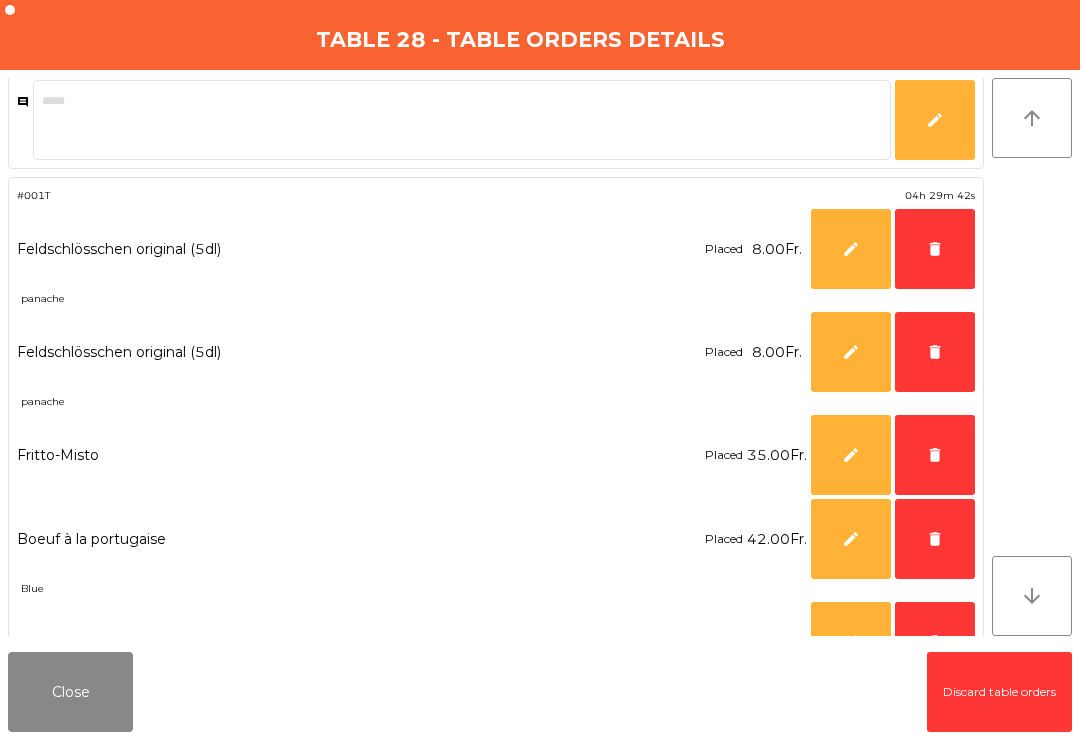 click on "delete" 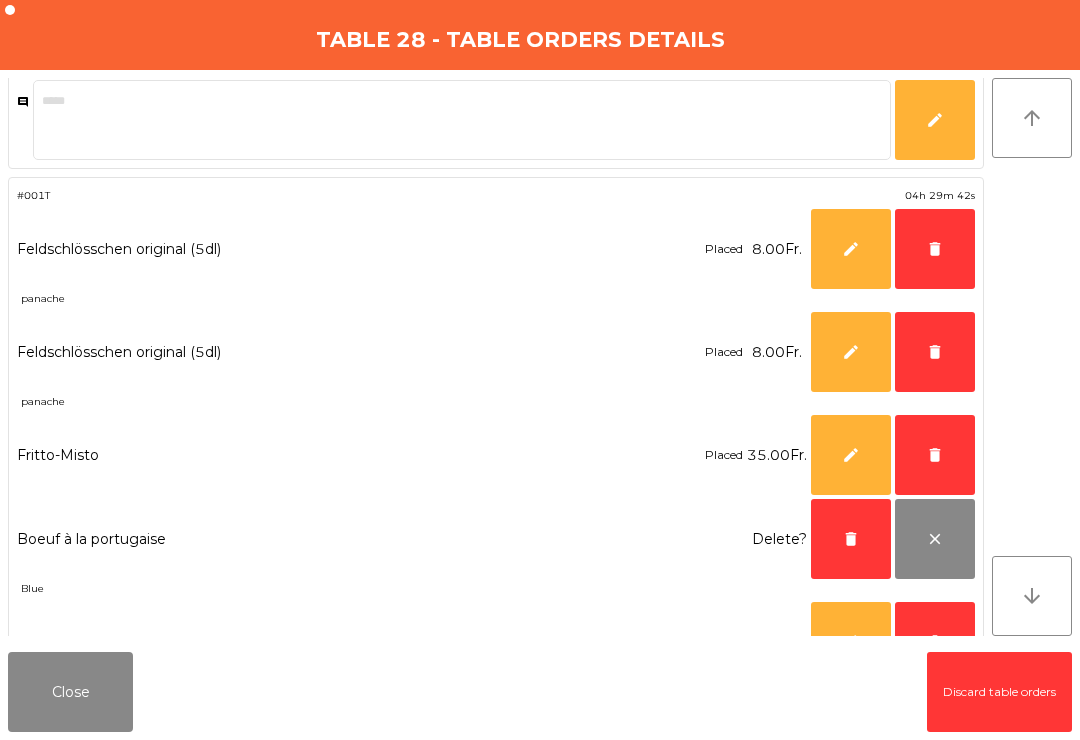 click on "delete" 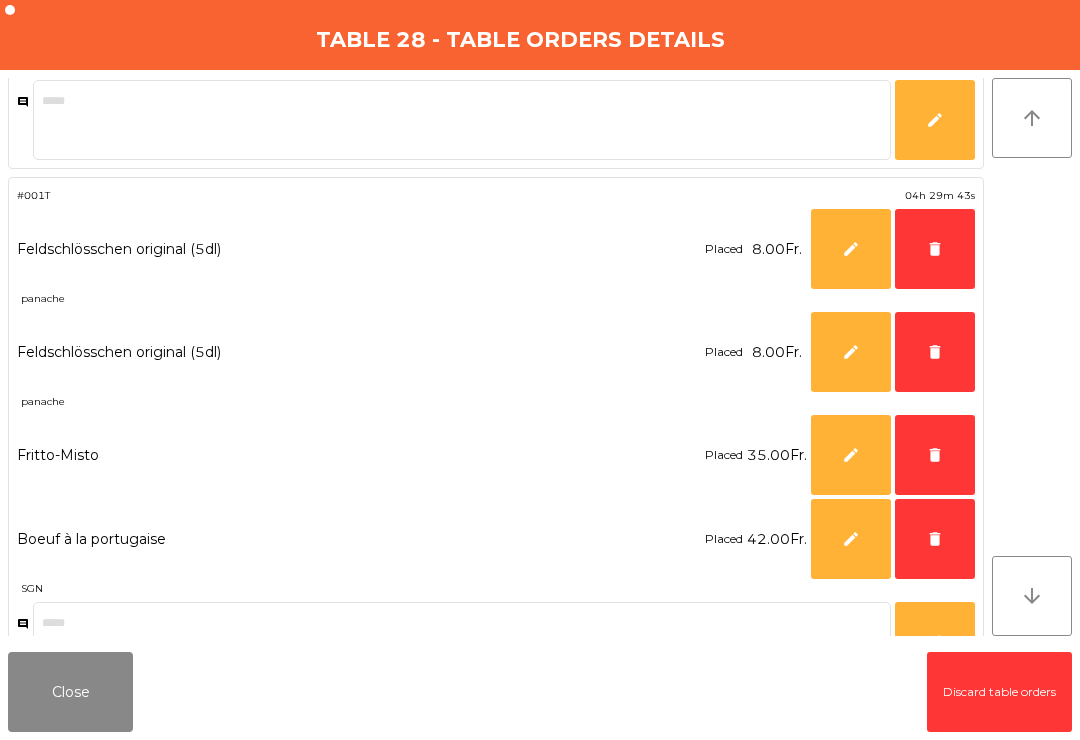 click on "delete" 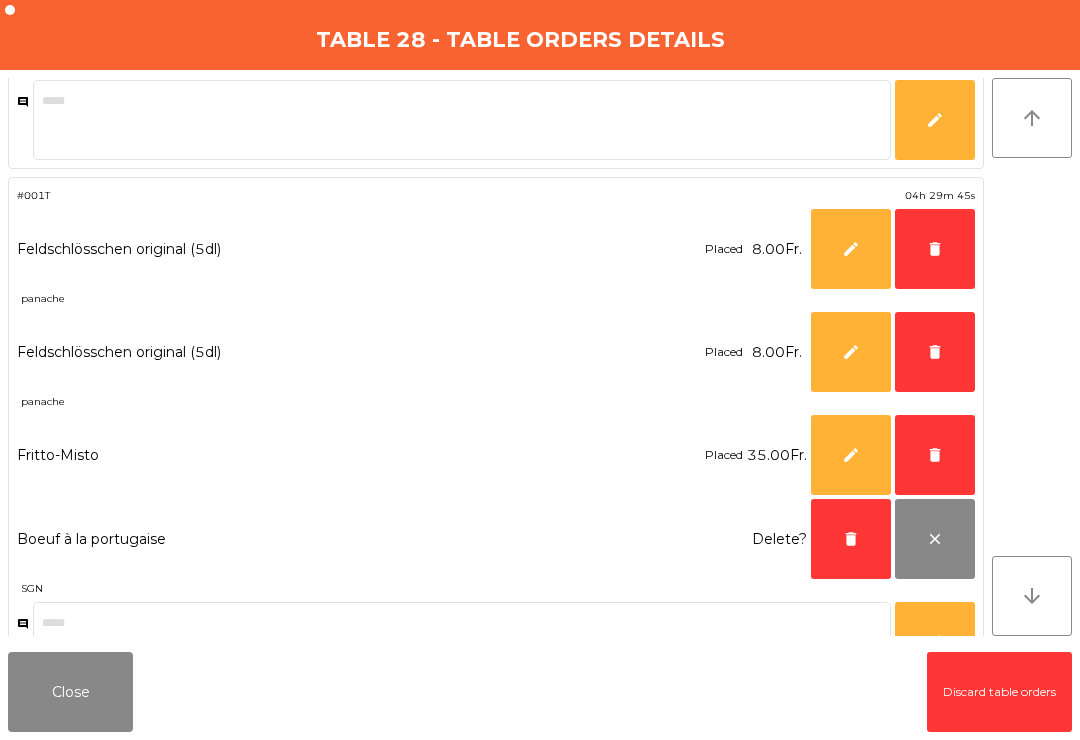 click on "delete" 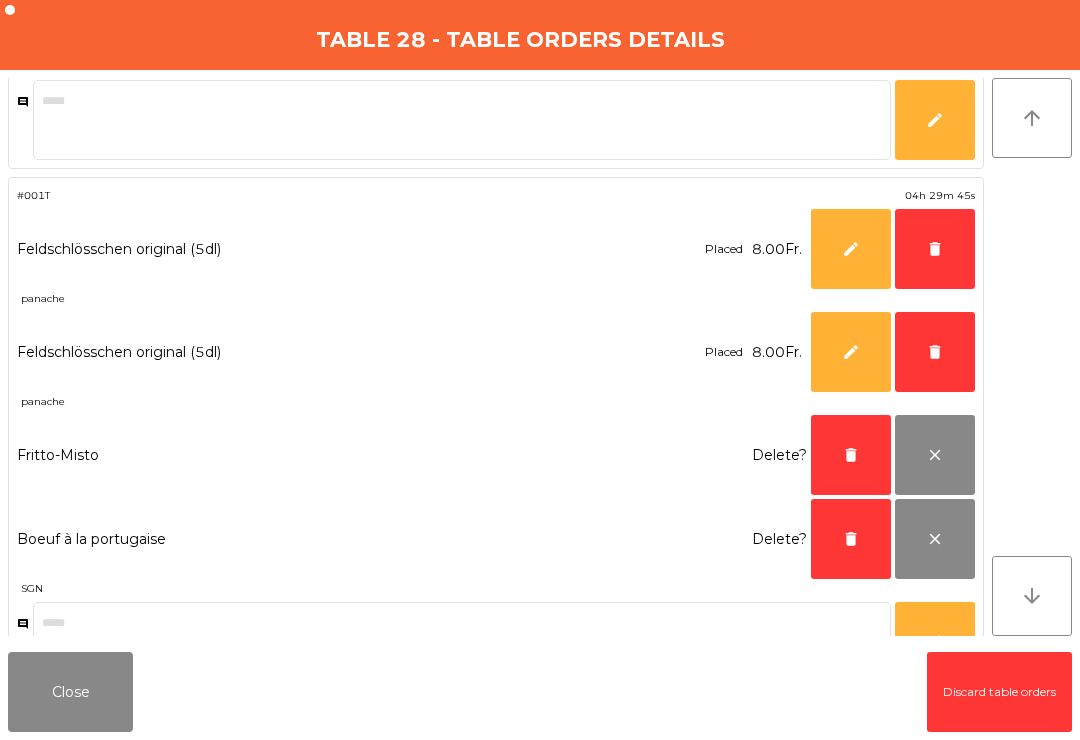 click on "delete" 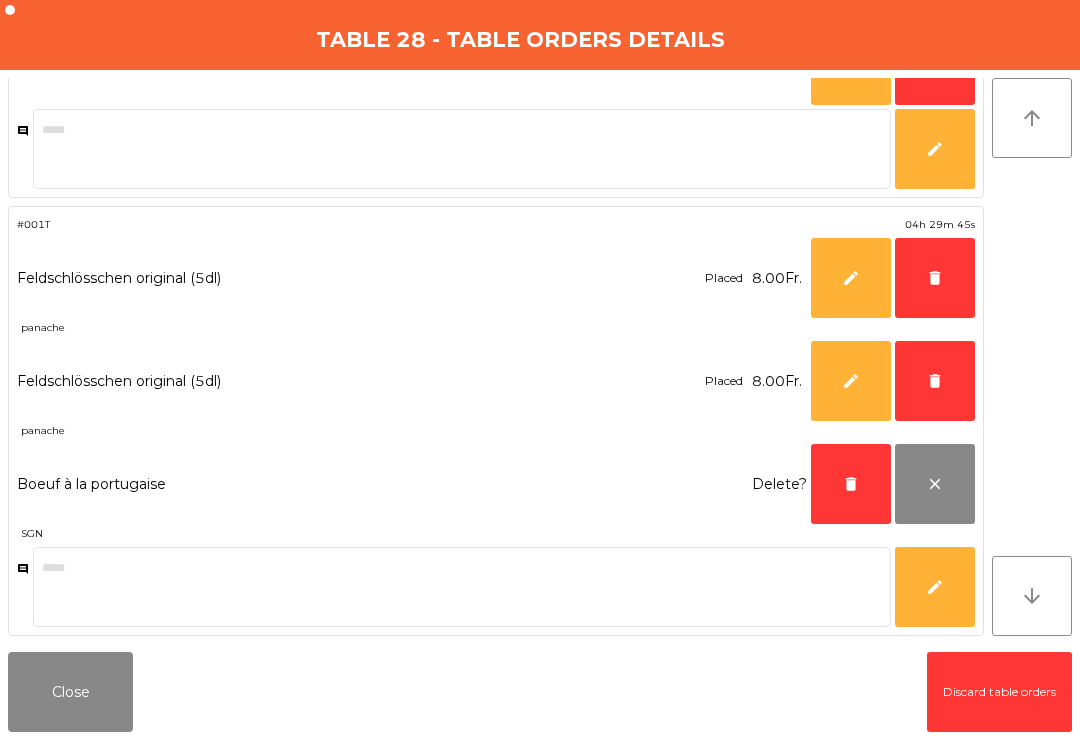 scroll, scrollTop: 421, scrollLeft: 0, axis: vertical 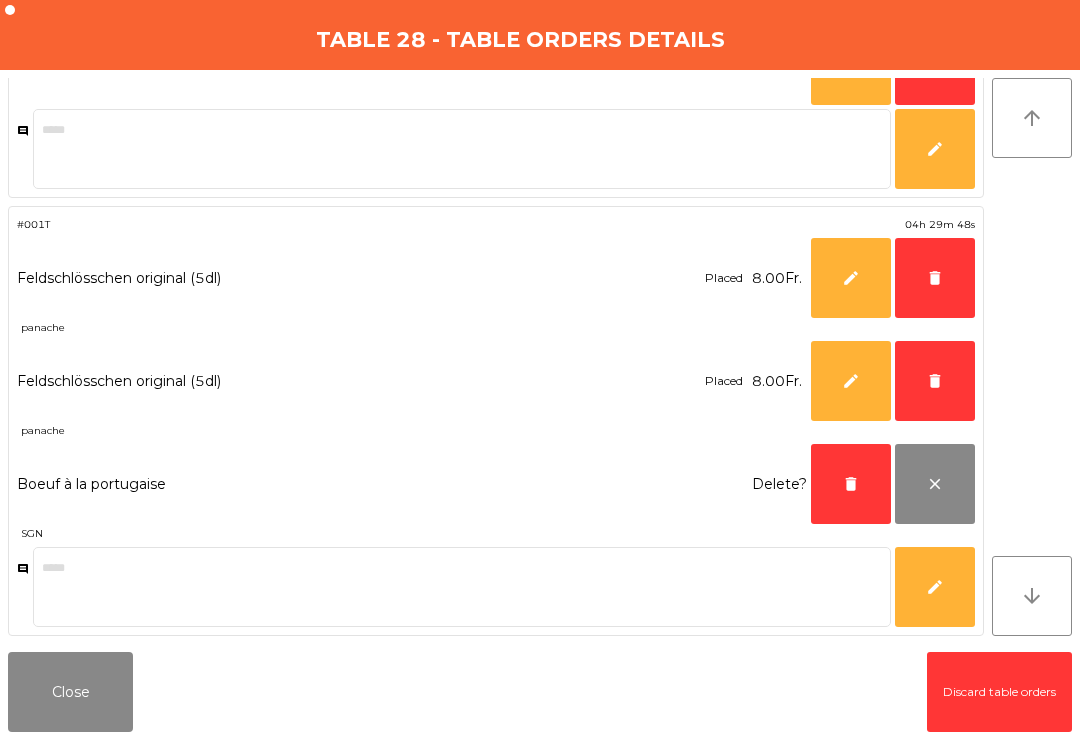 click on "arrow_downward" 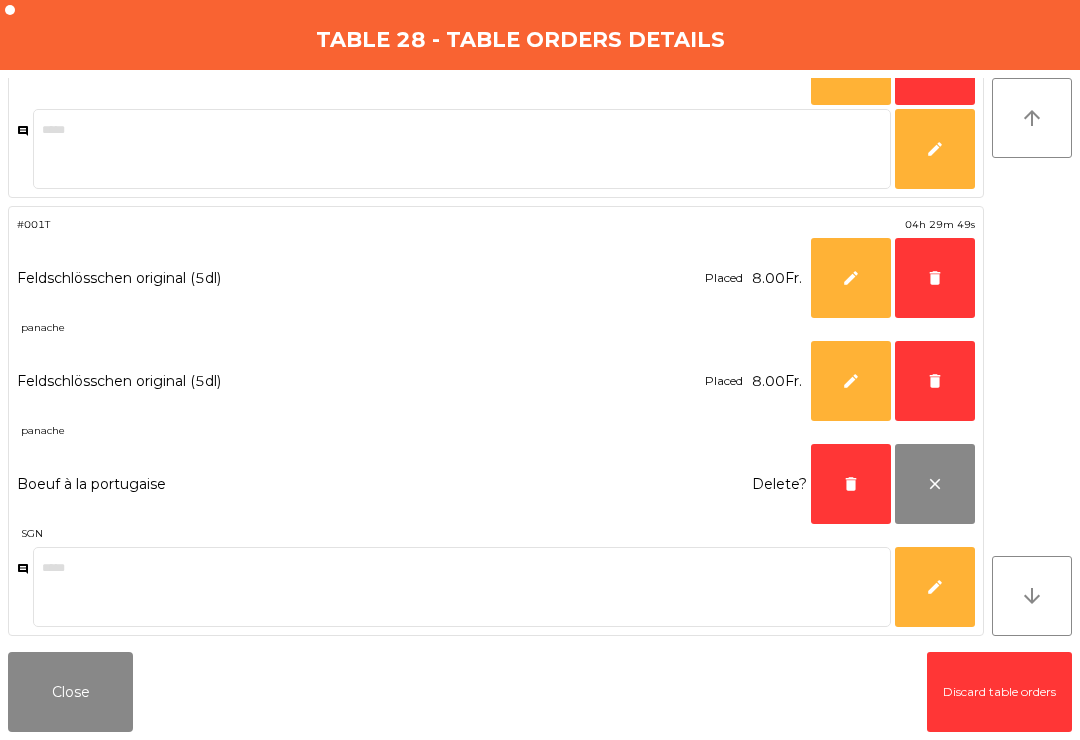 click on "arrow_downward" 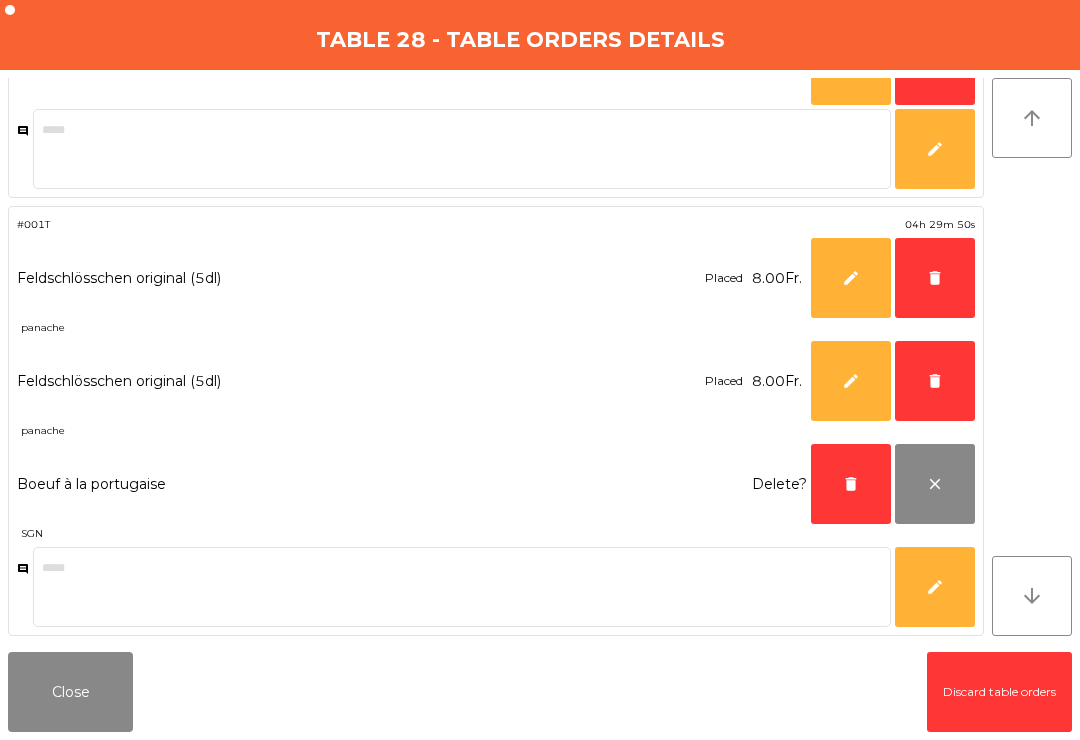 click on "Close" 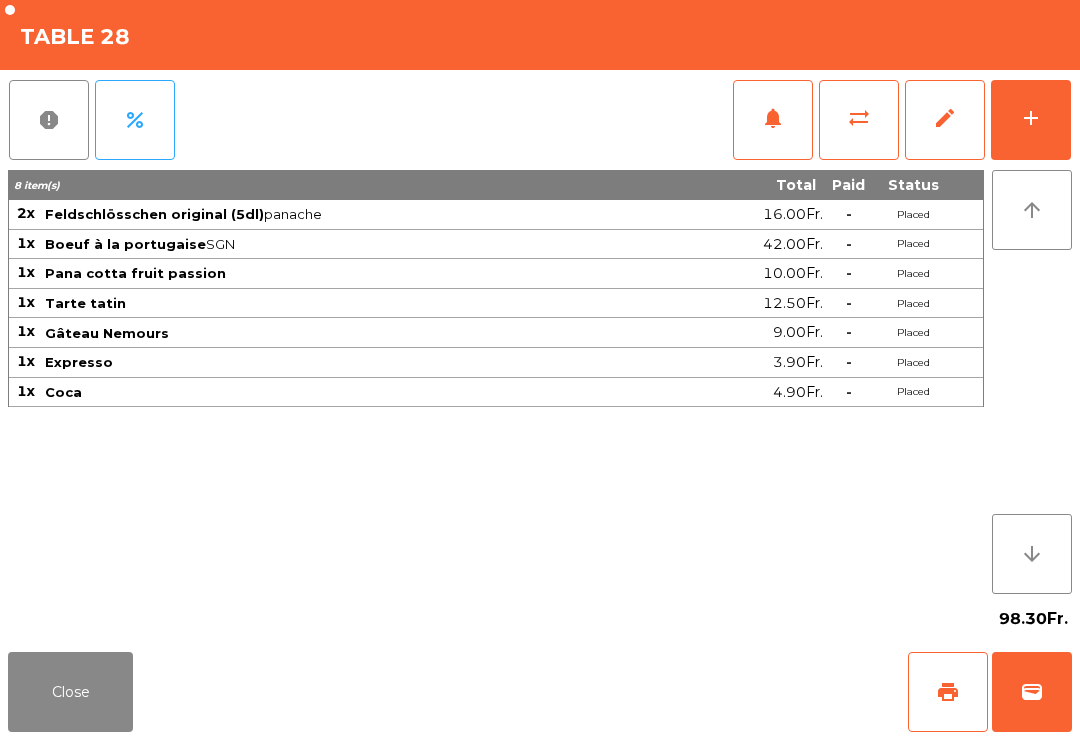 click on "edit" 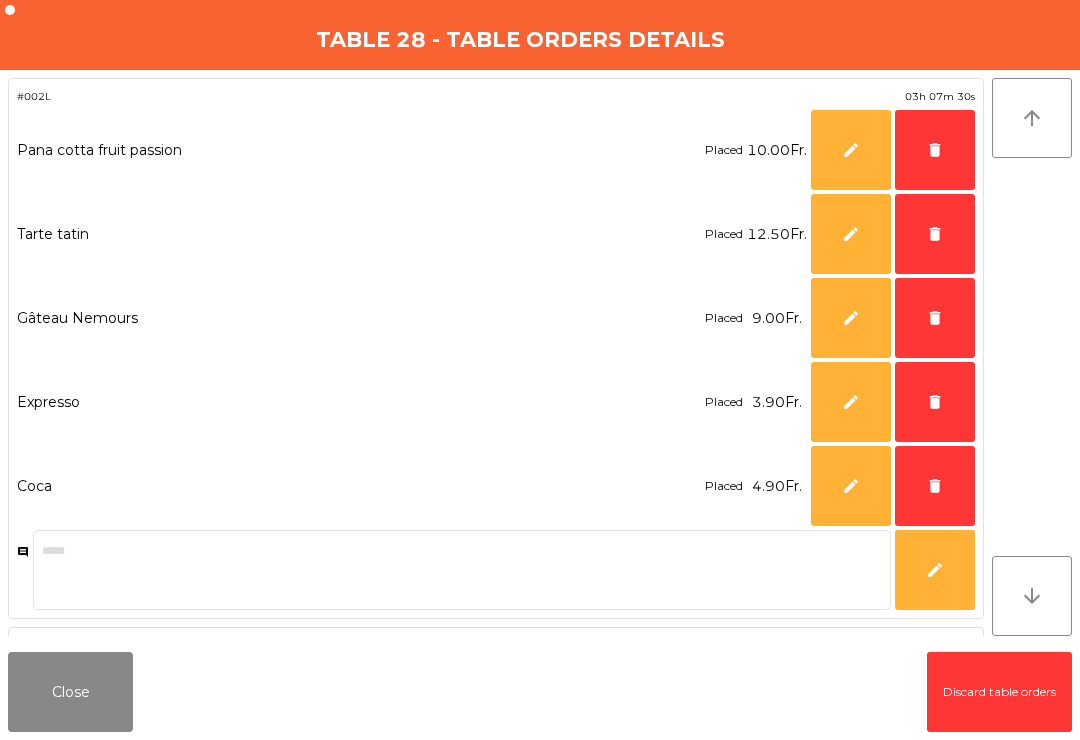 click on "delete" 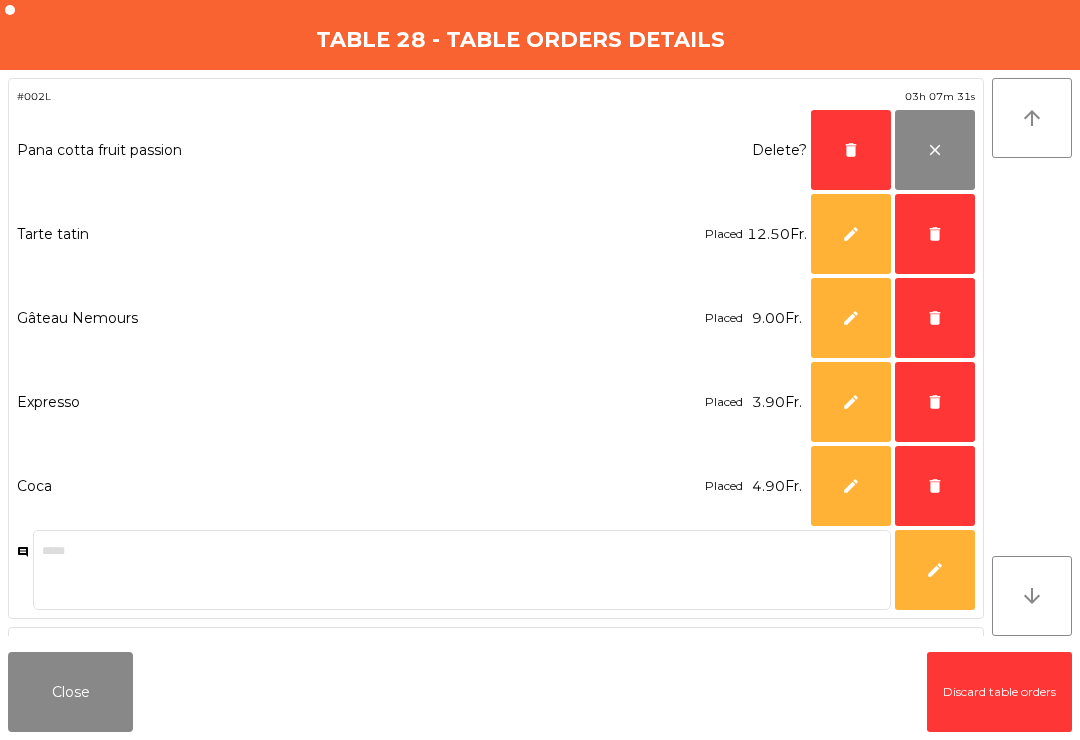 click on "delete" 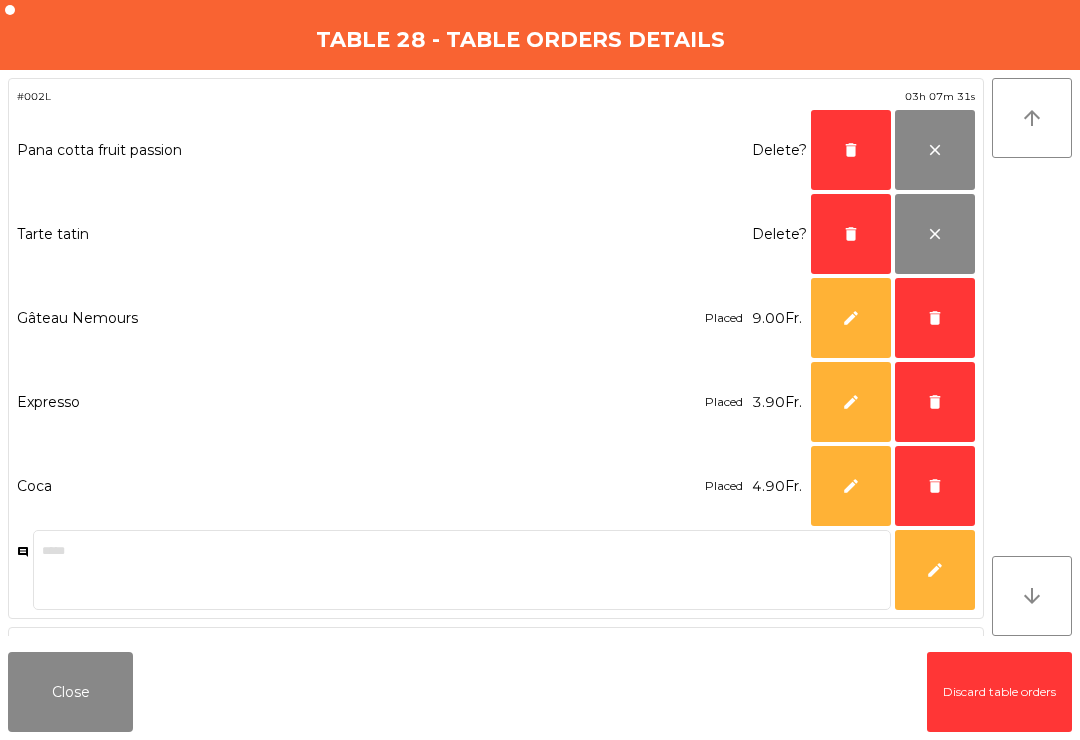 click on "delete" 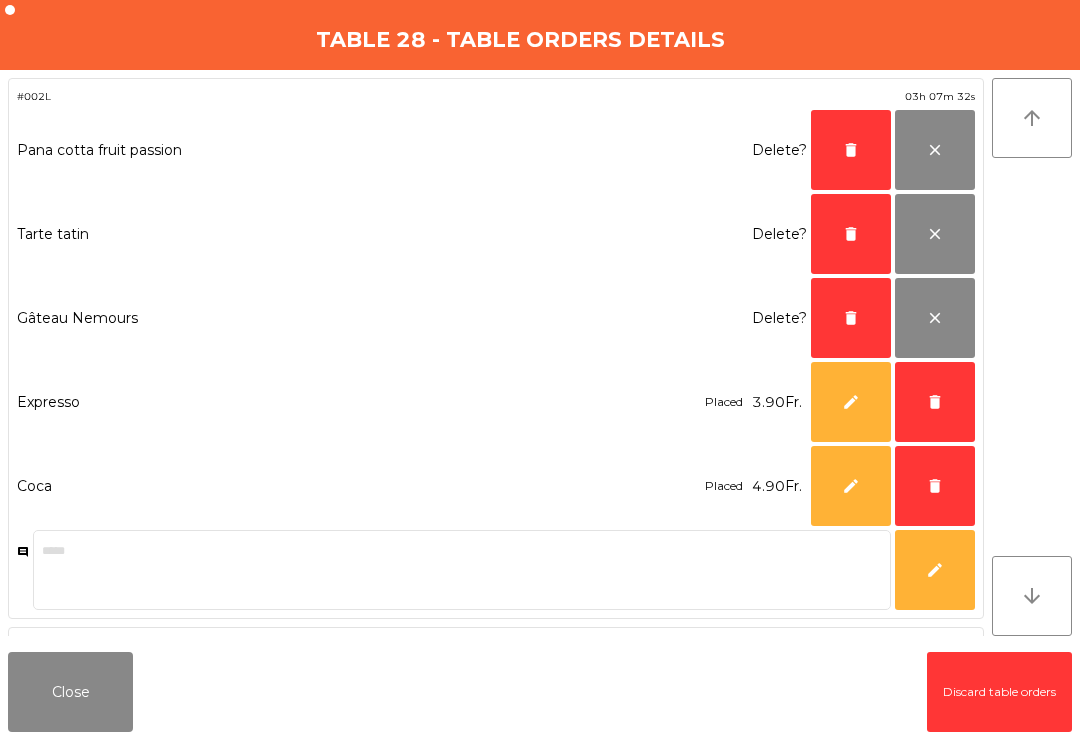 click on "delete" 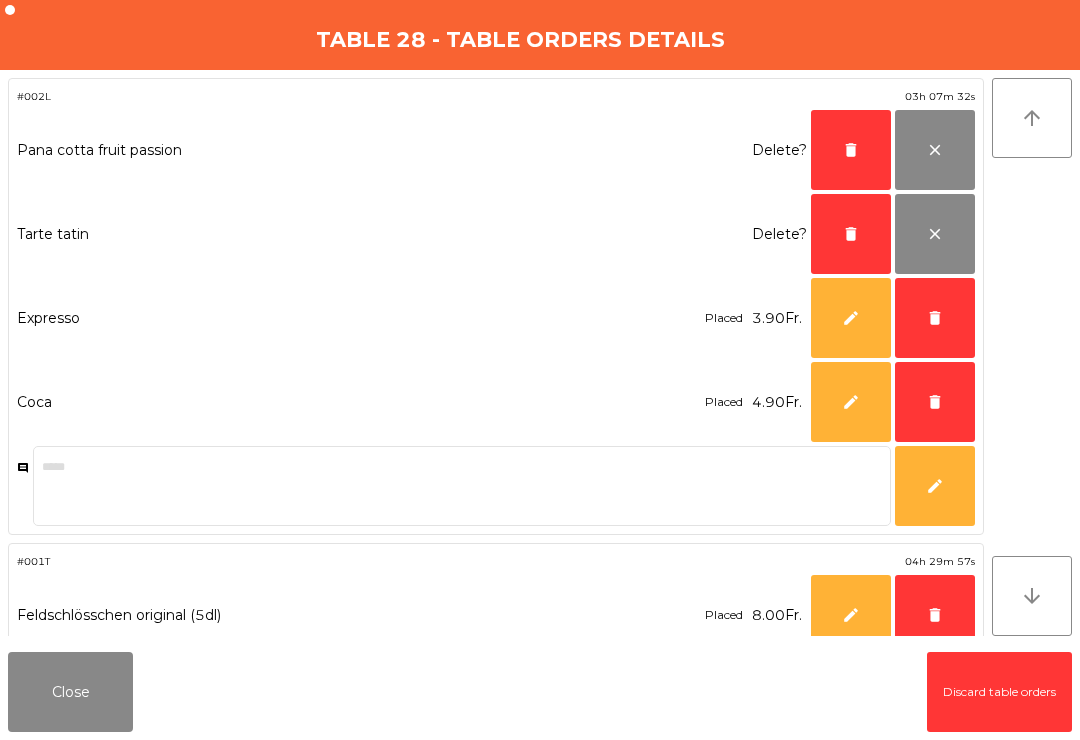 click on "delete" 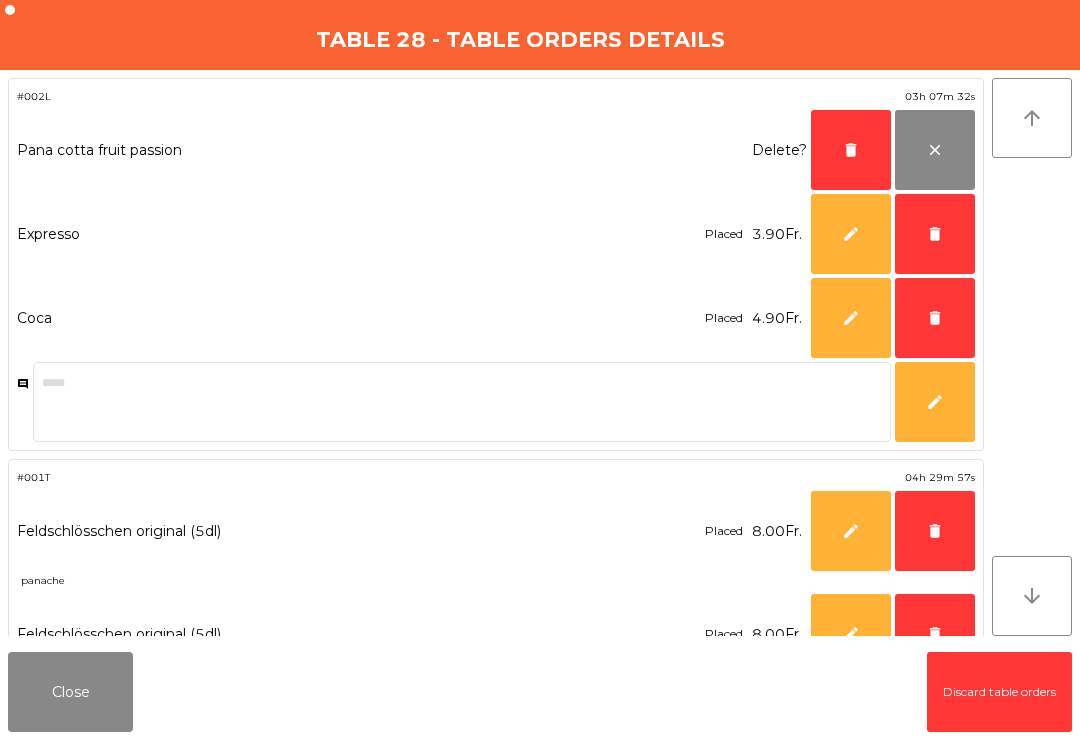 click on "delete" 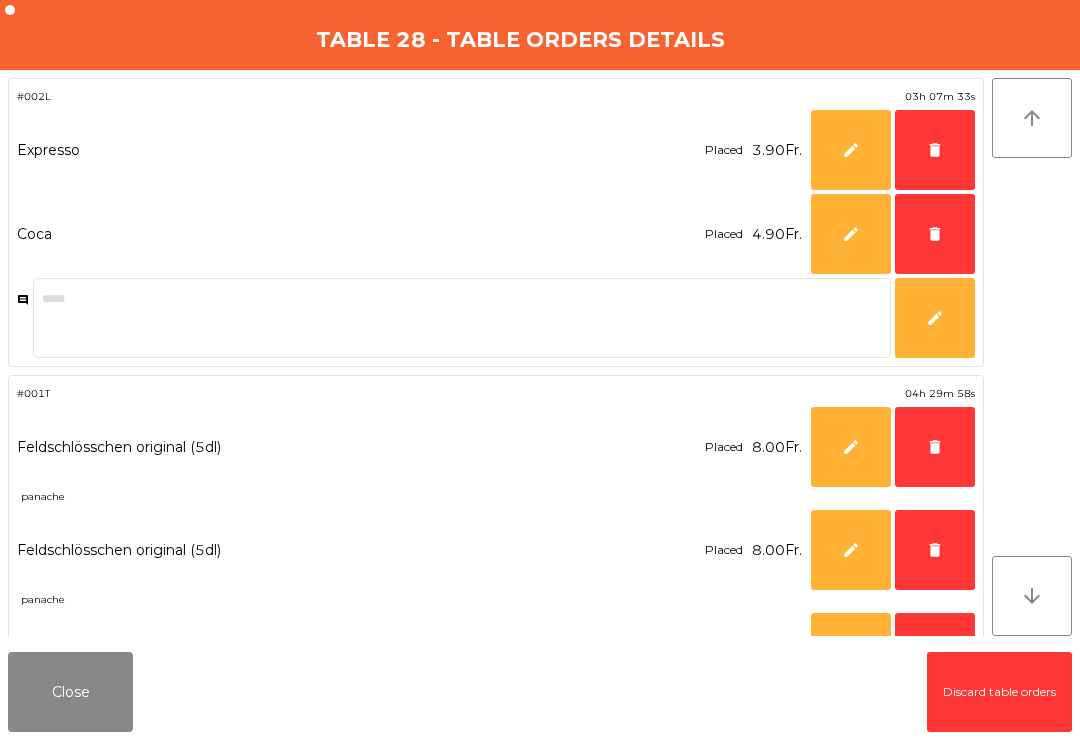 click on "delete" 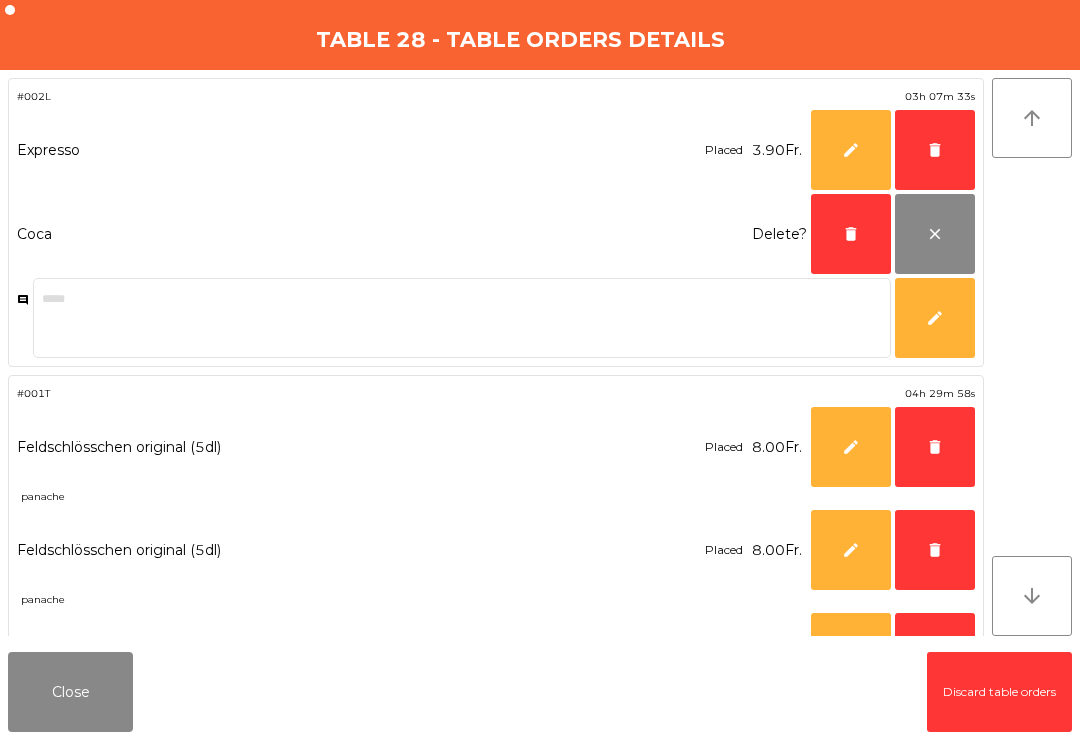 click on "delete" 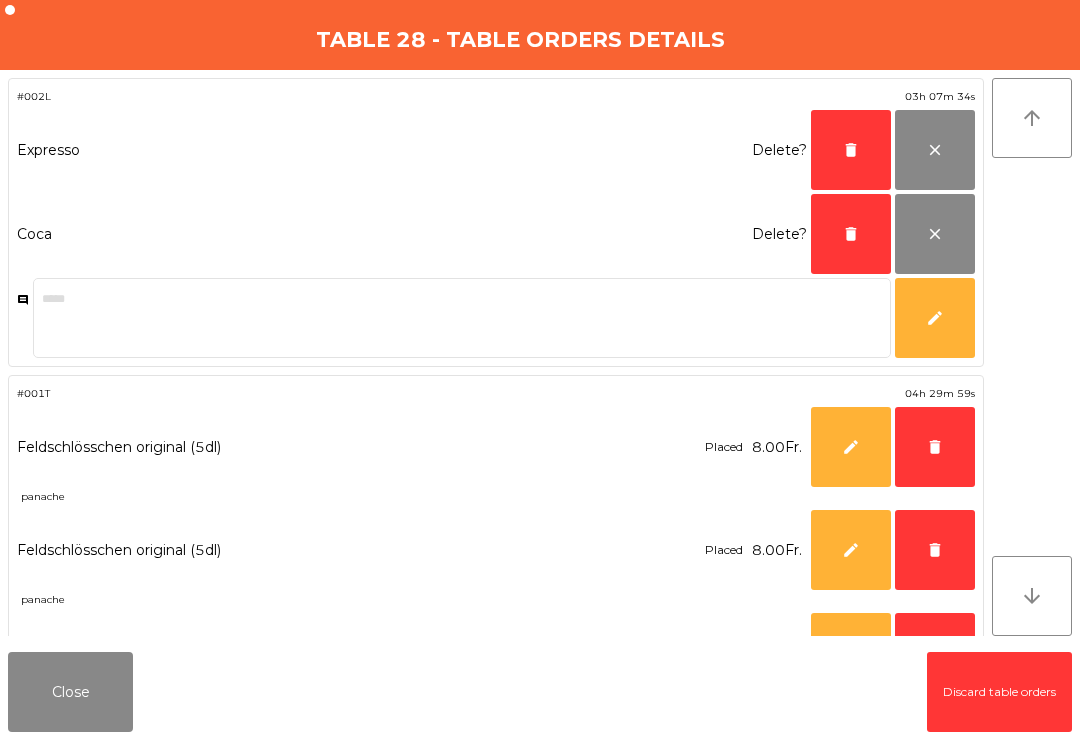 click on "delete" 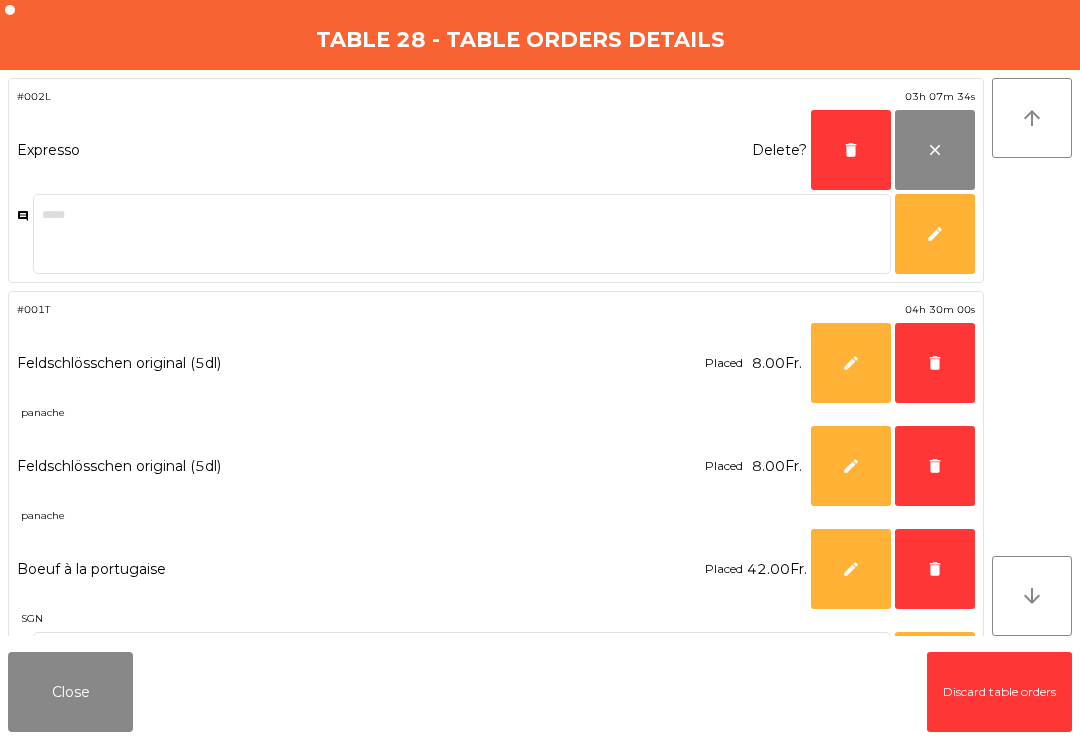 click on "delete" 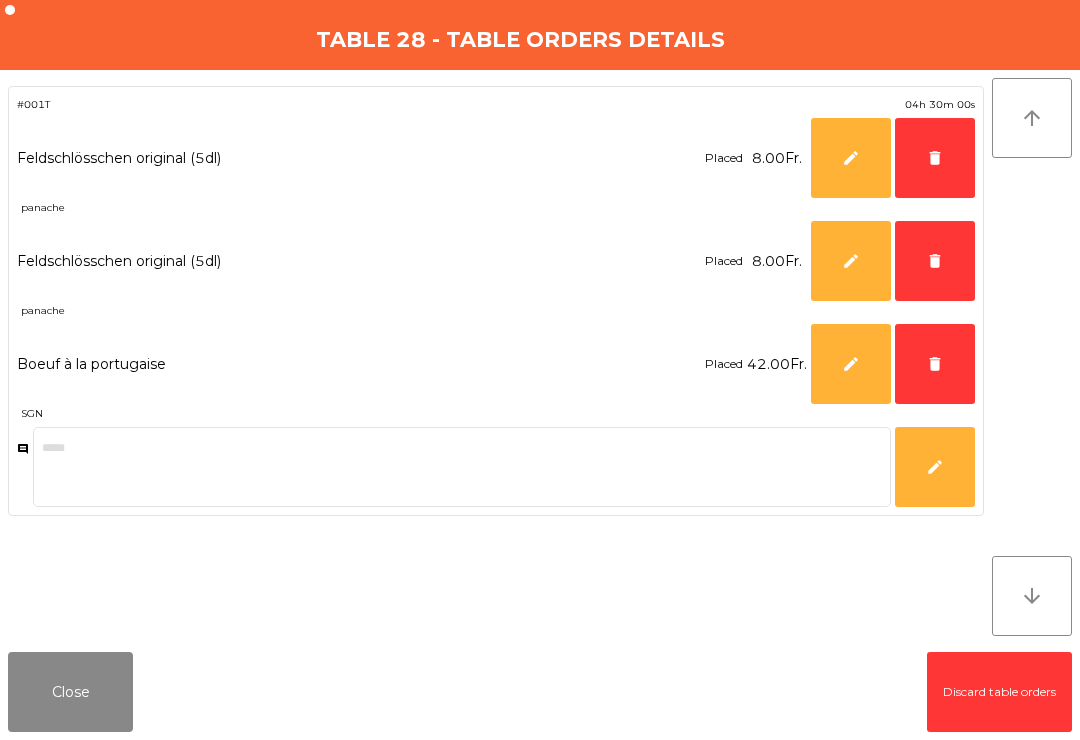 click on "delete" 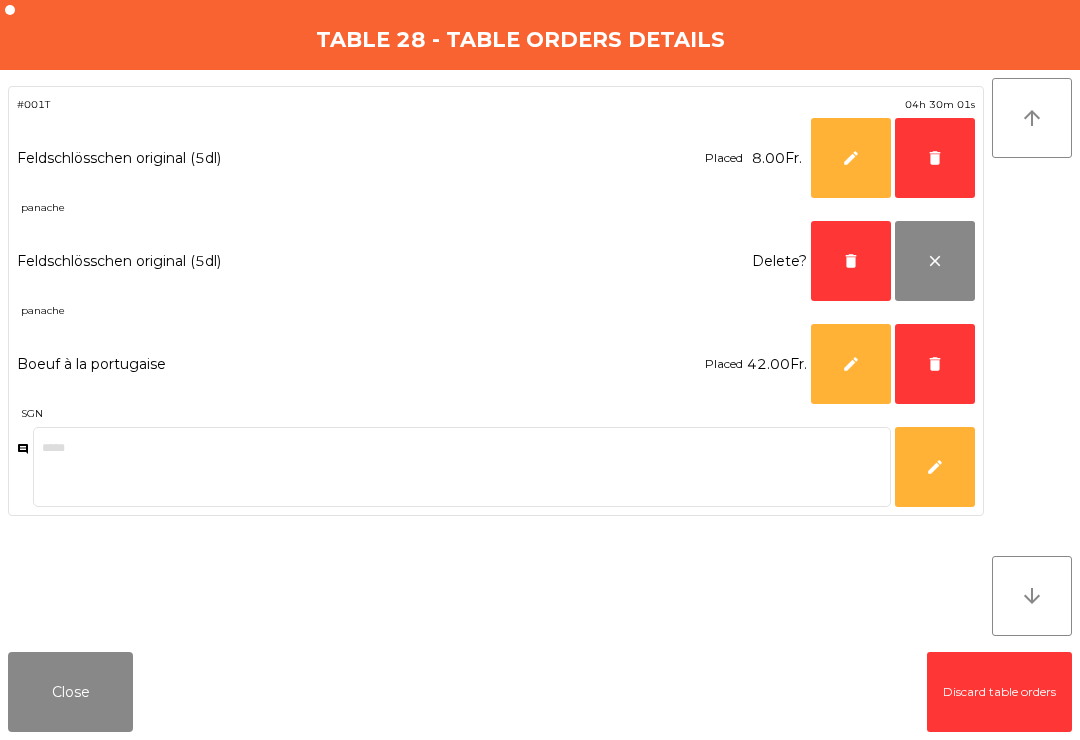 click on "delete" 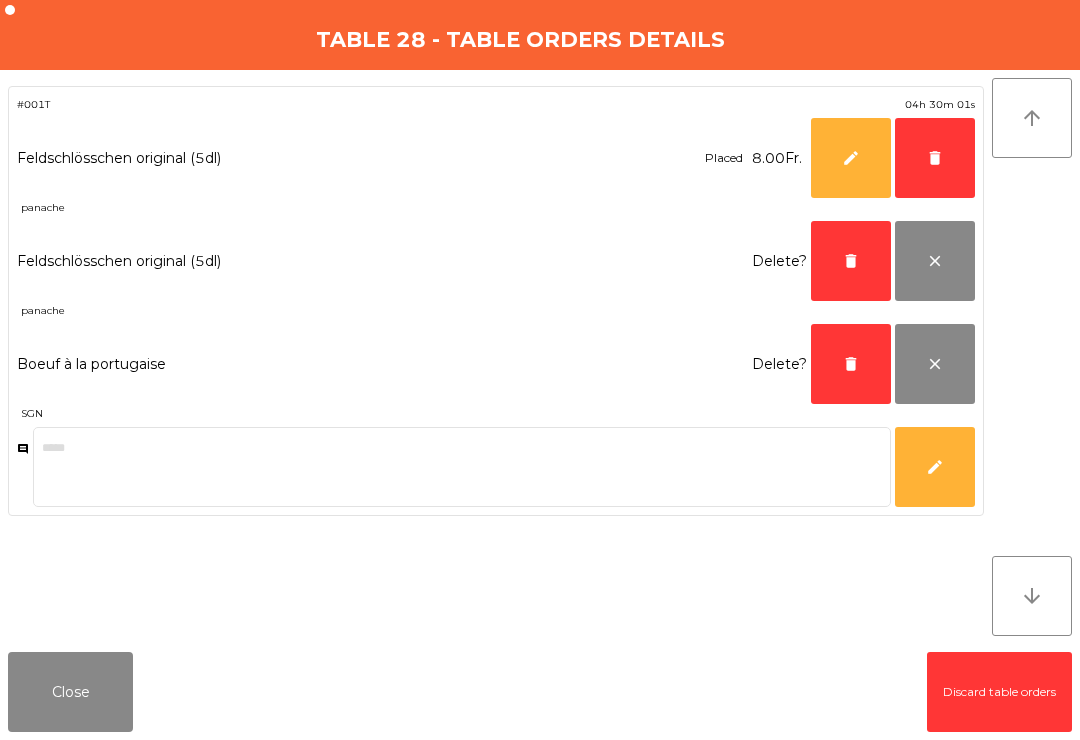 click on "delete" 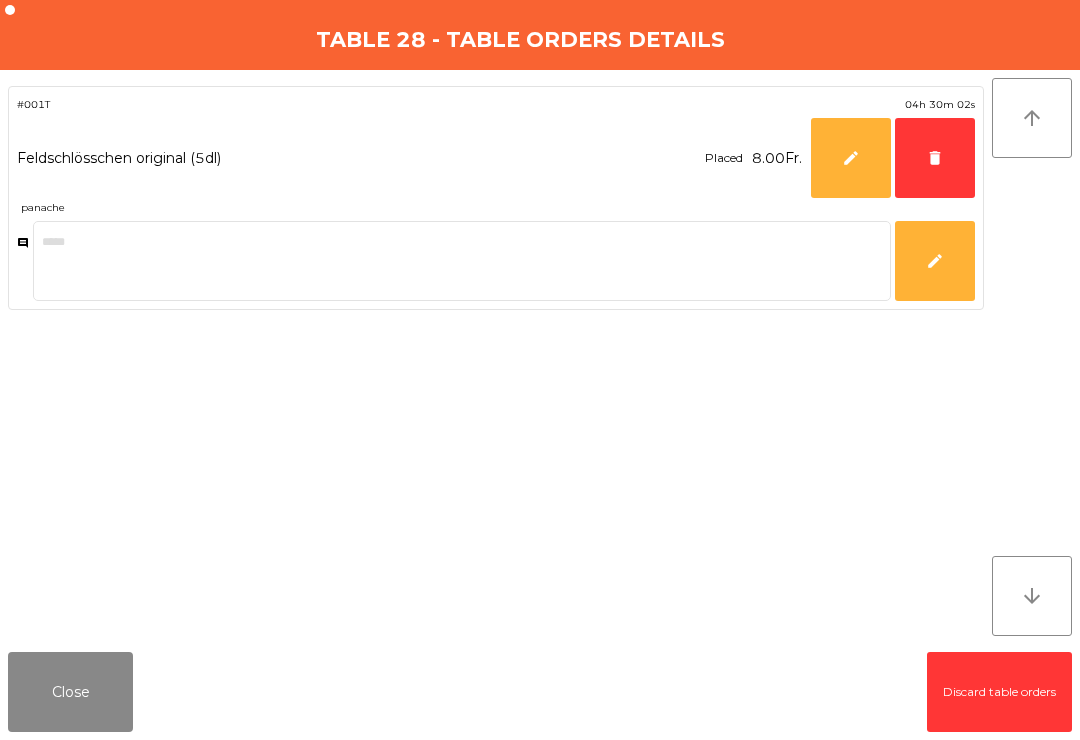 click on "delete" 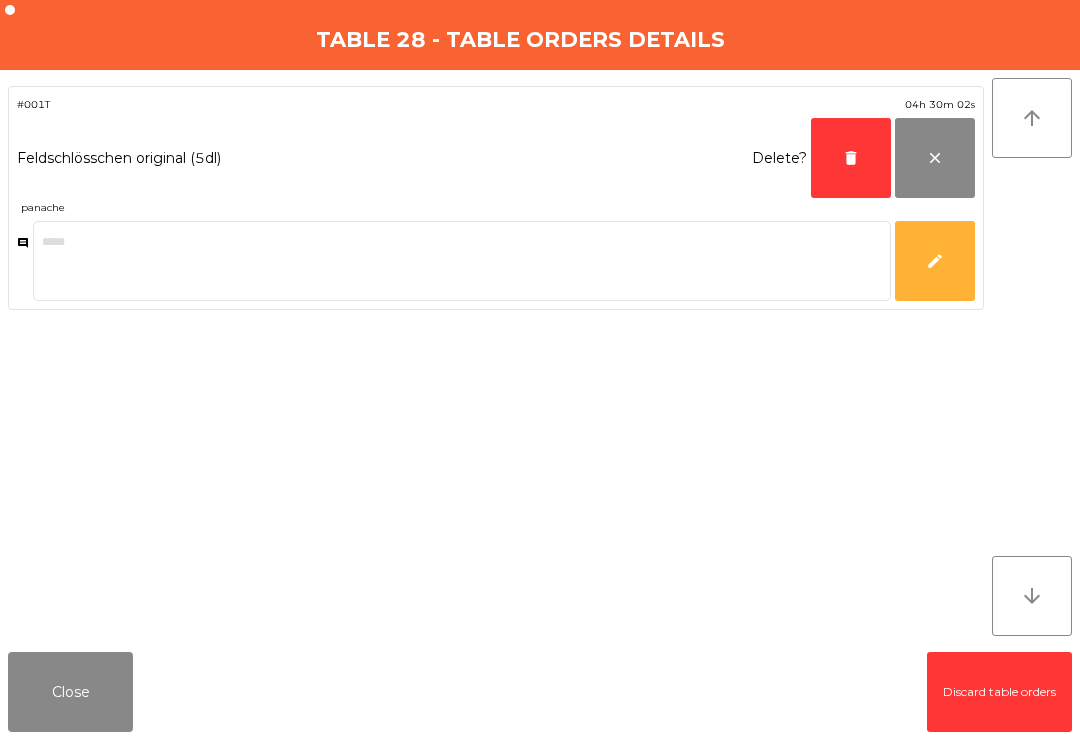 click on "delete" 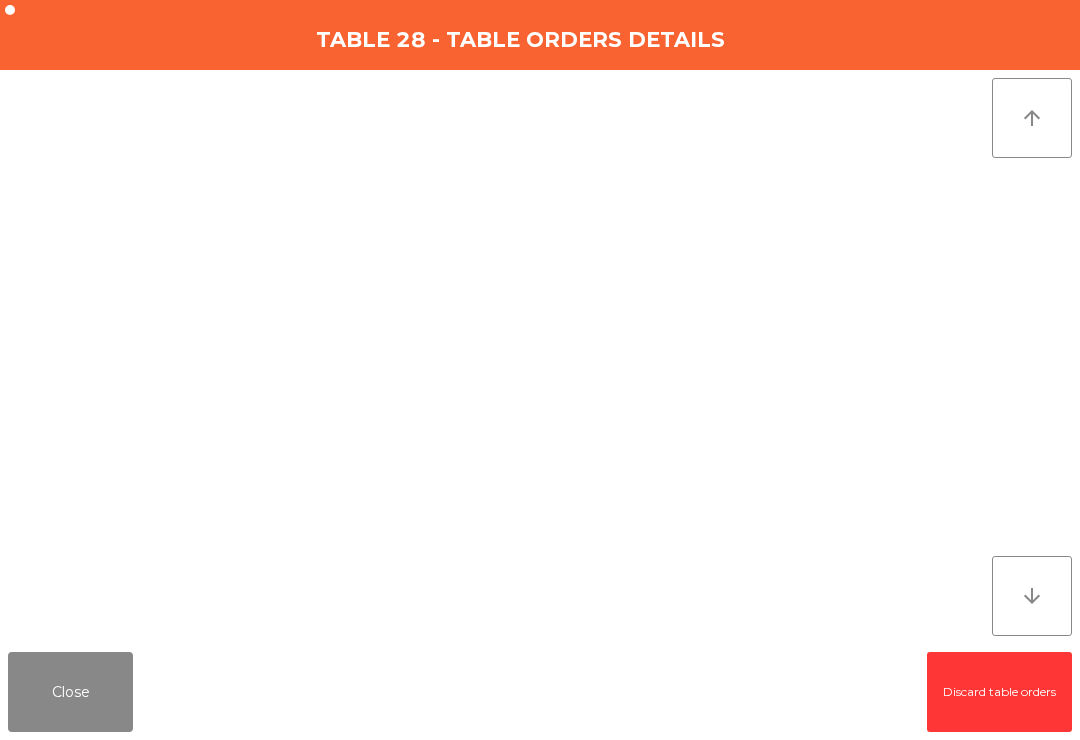 click on "Close" 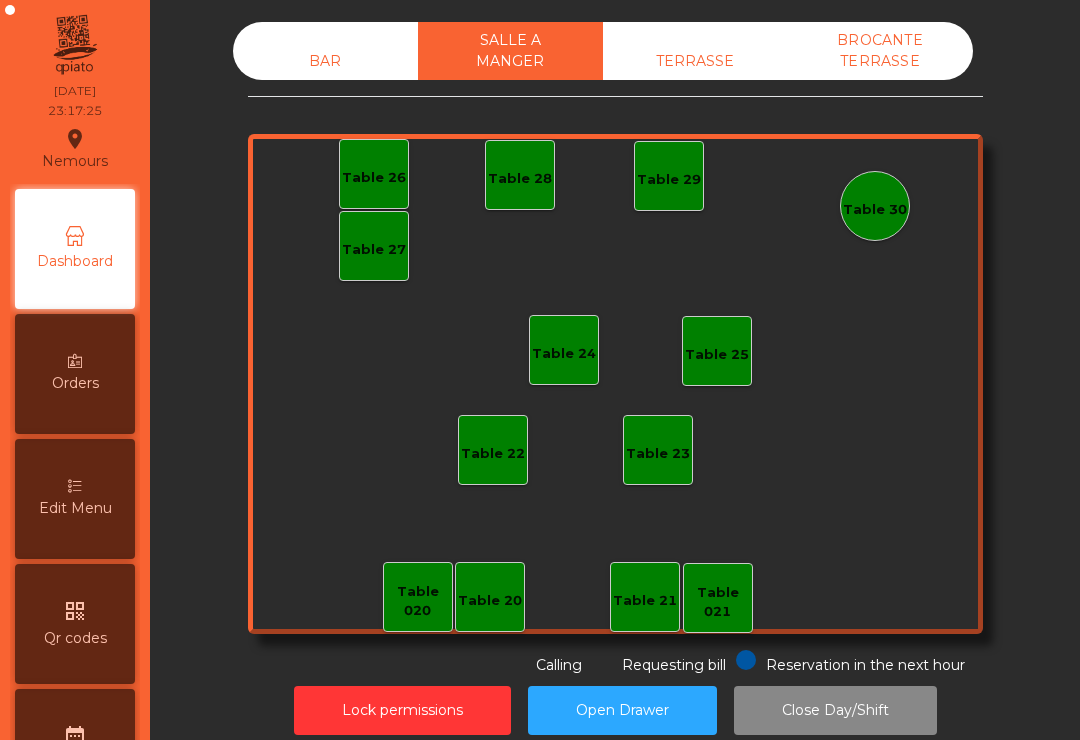 click on "TERRASSE" 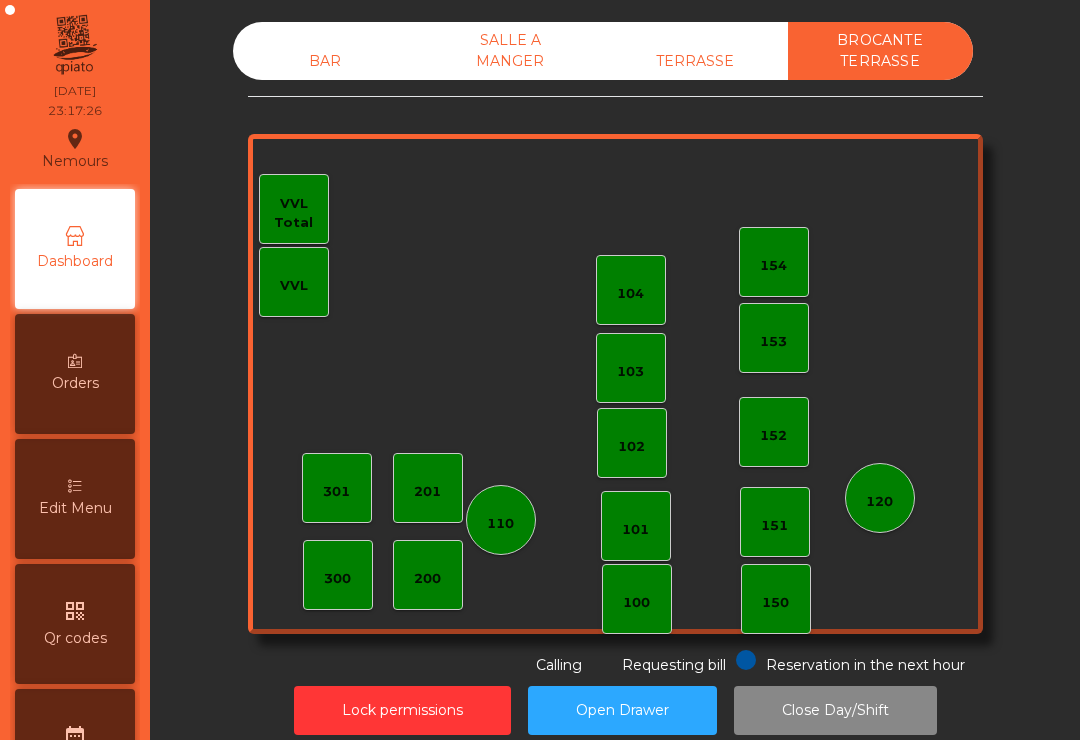 click on "BAR" 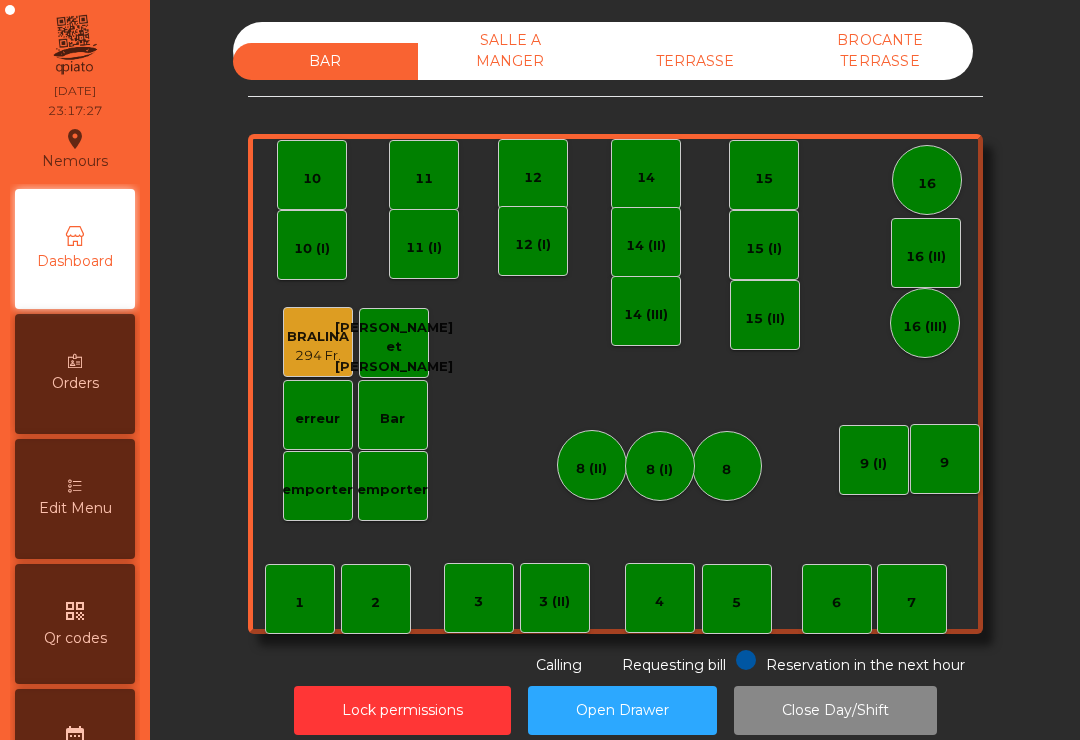 click on "Lock permissions" 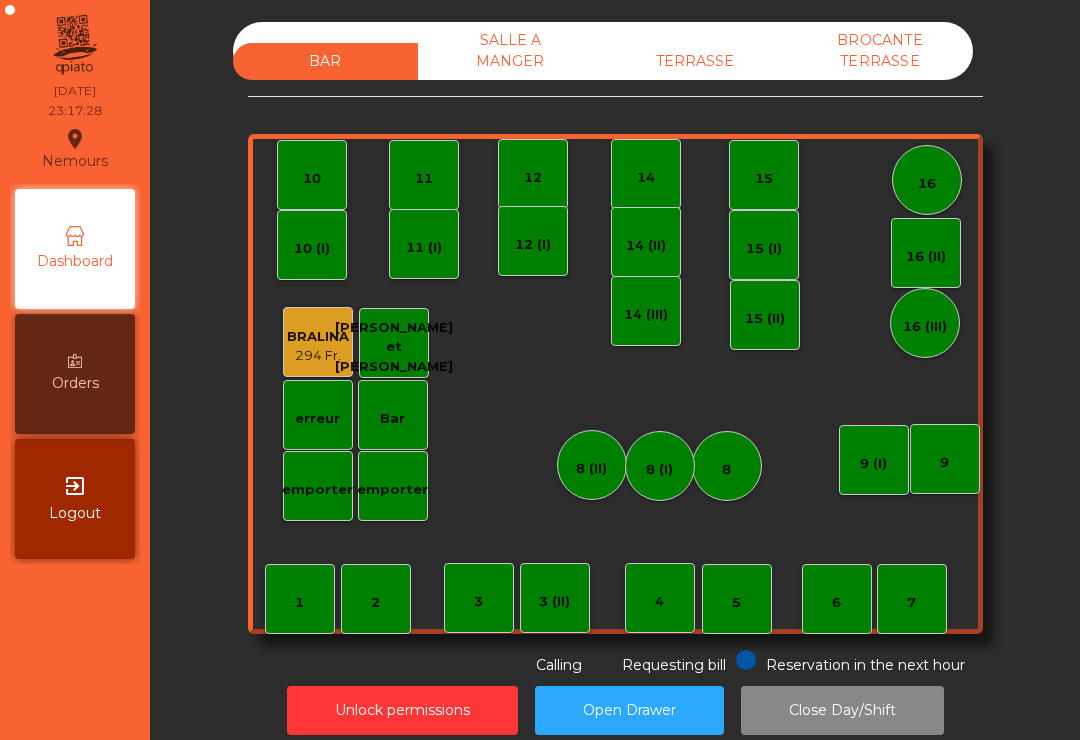 click on "Unlock permissions" 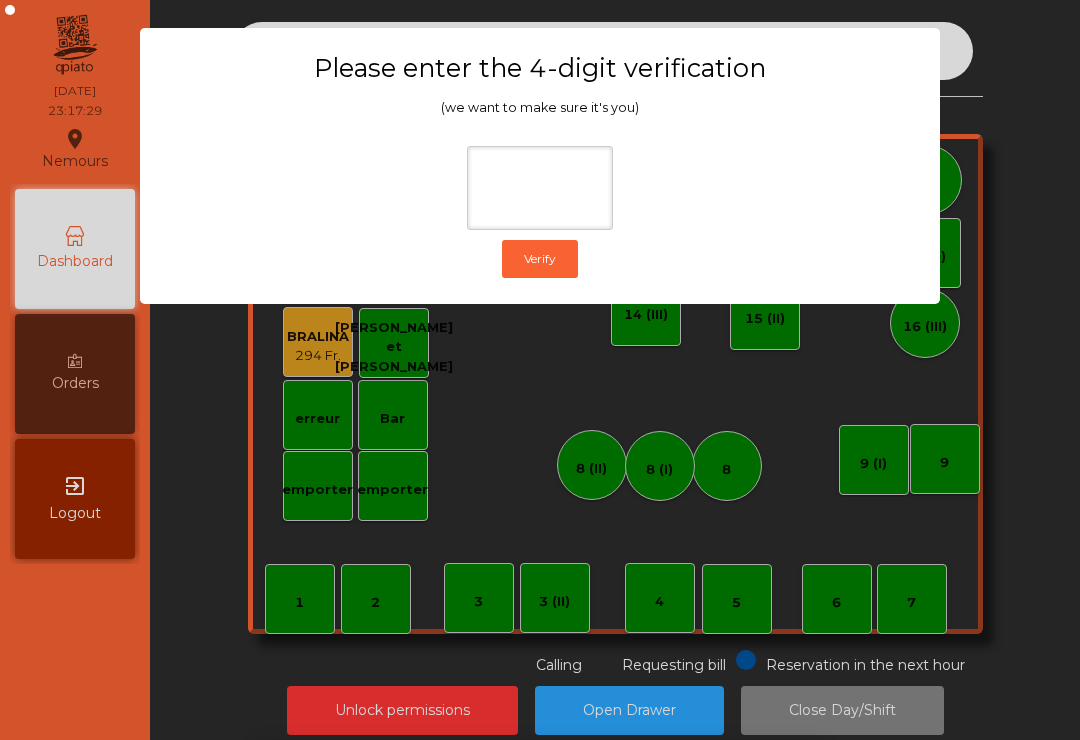 click on "Please enter the 4-digit verification (we want to make sure it's you)  Verify" 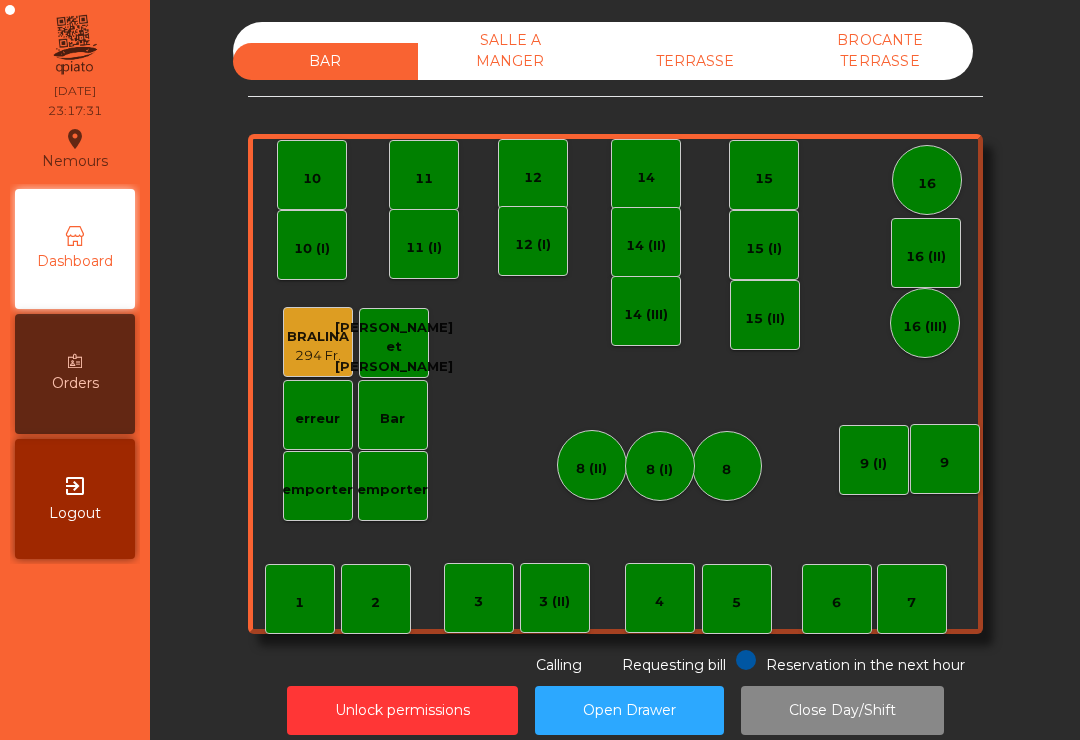 click on "Close Day/Shift" 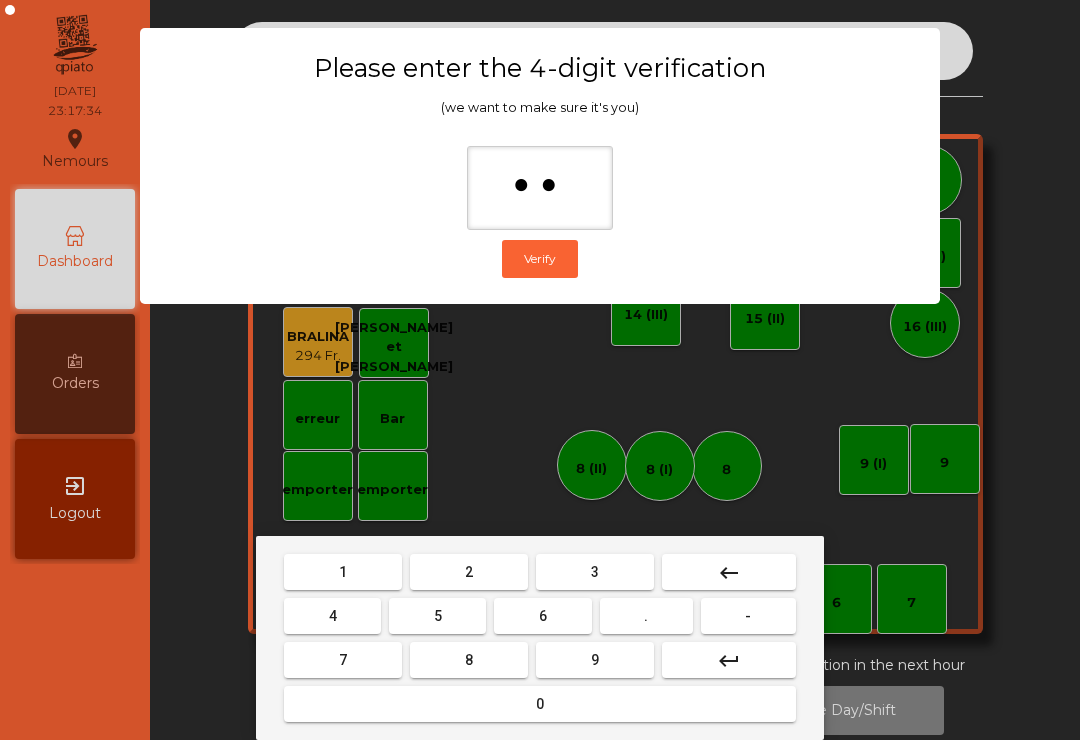 type on "***" 